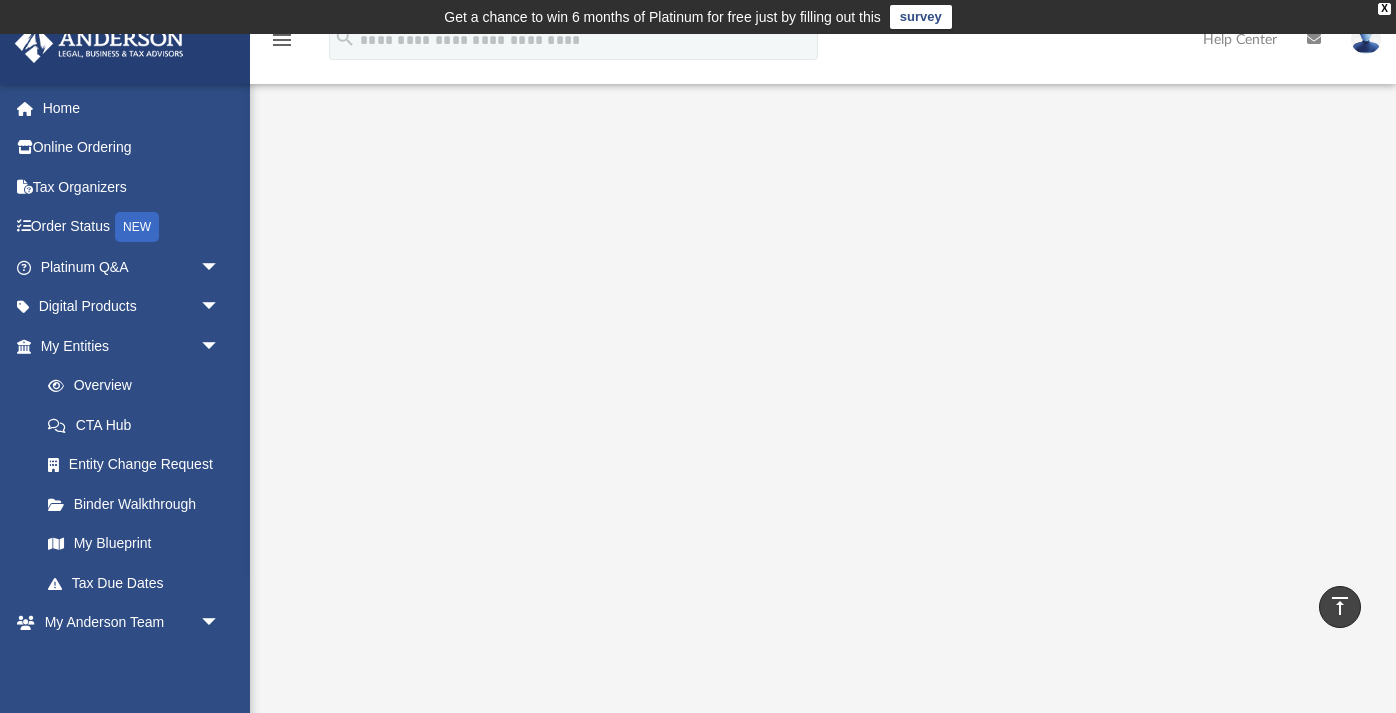 scroll, scrollTop: 460, scrollLeft: 0, axis: vertical 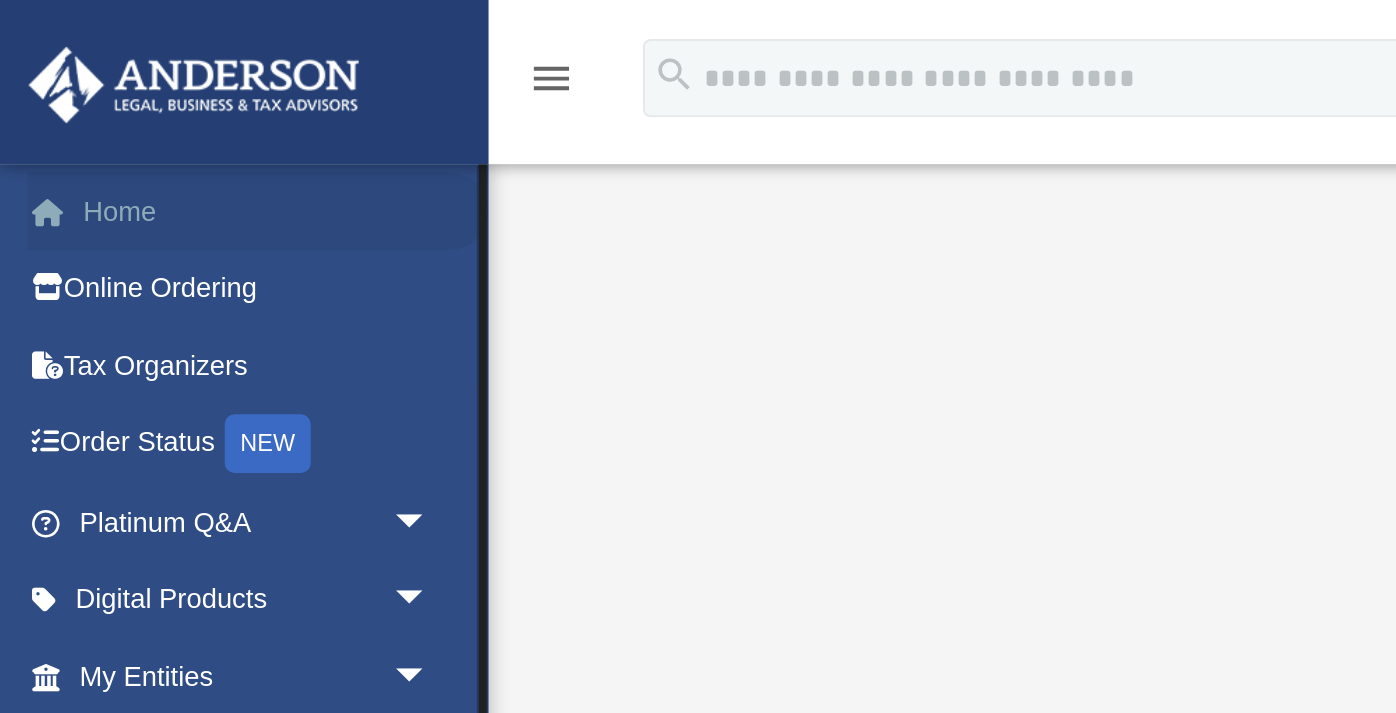 click on "Home" at bounding box center [132, 108] 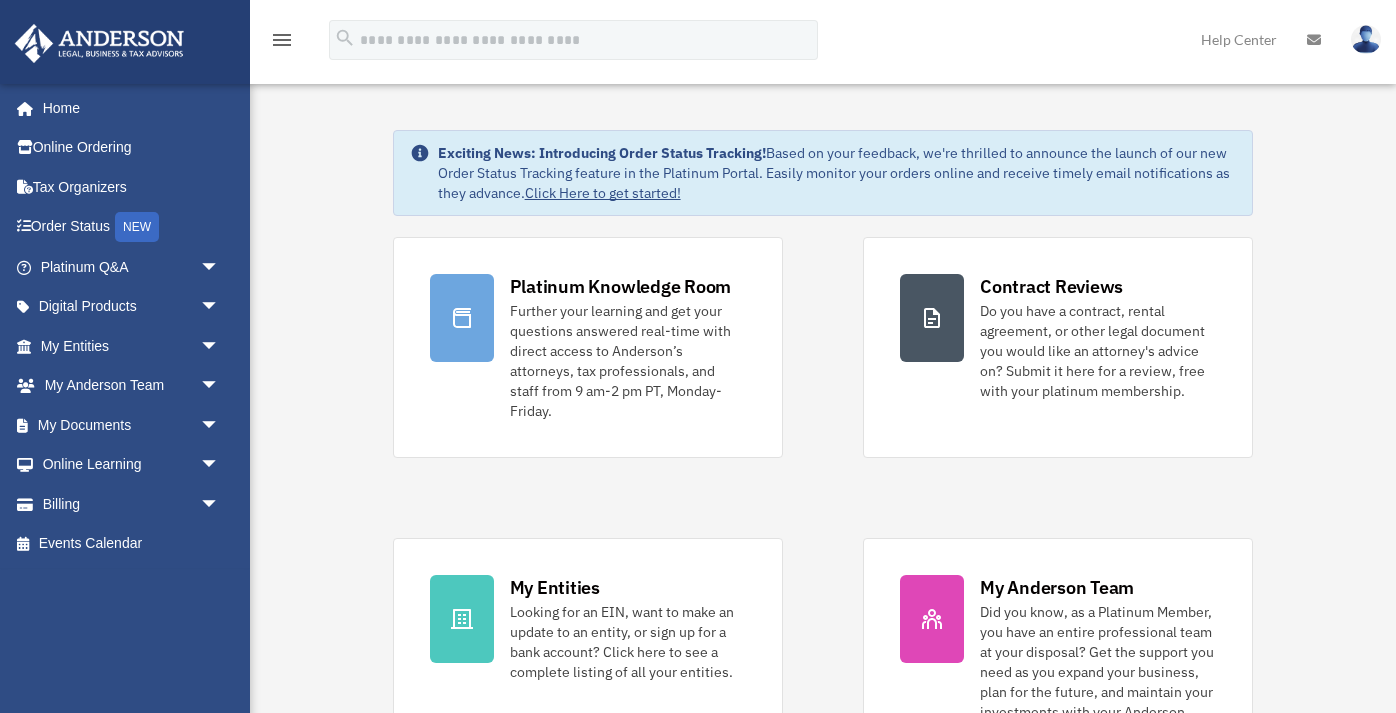 scroll, scrollTop: 0, scrollLeft: 0, axis: both 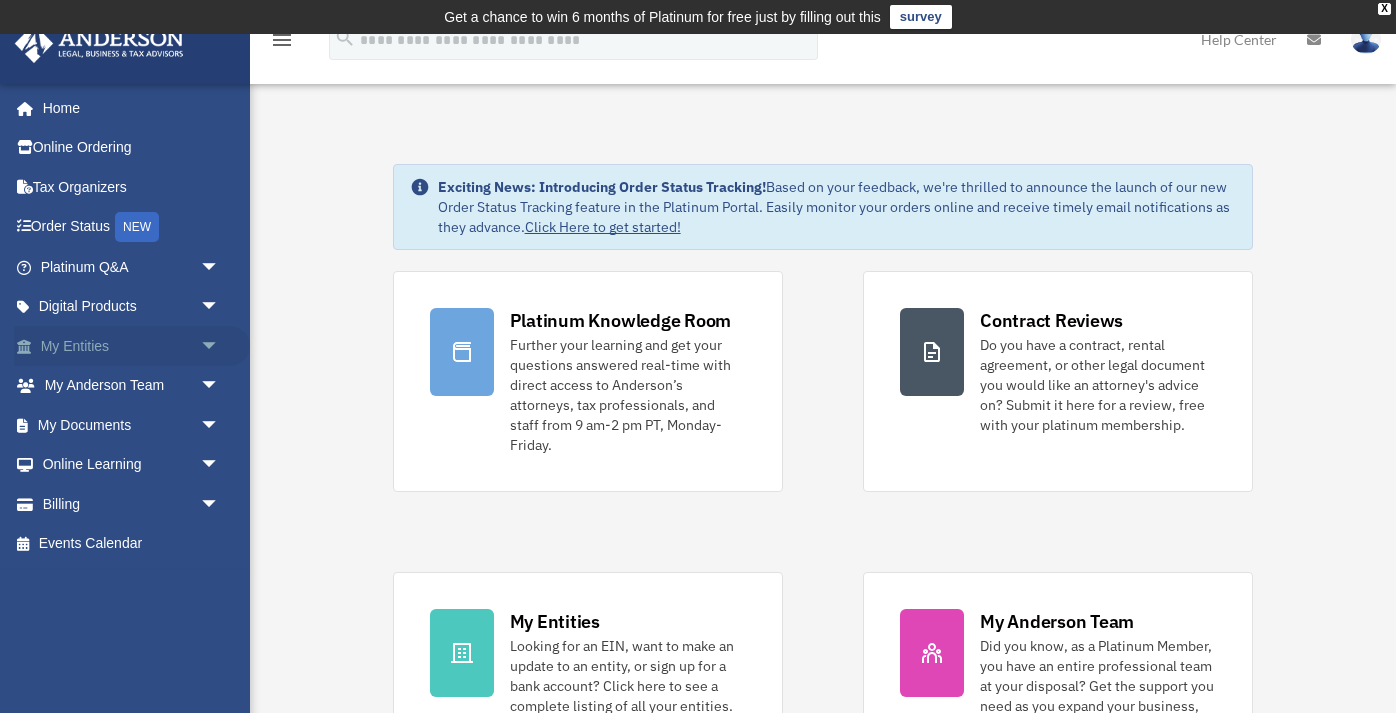 click on "My Entities arrow_drop_down" at bounding box center (132, 346) 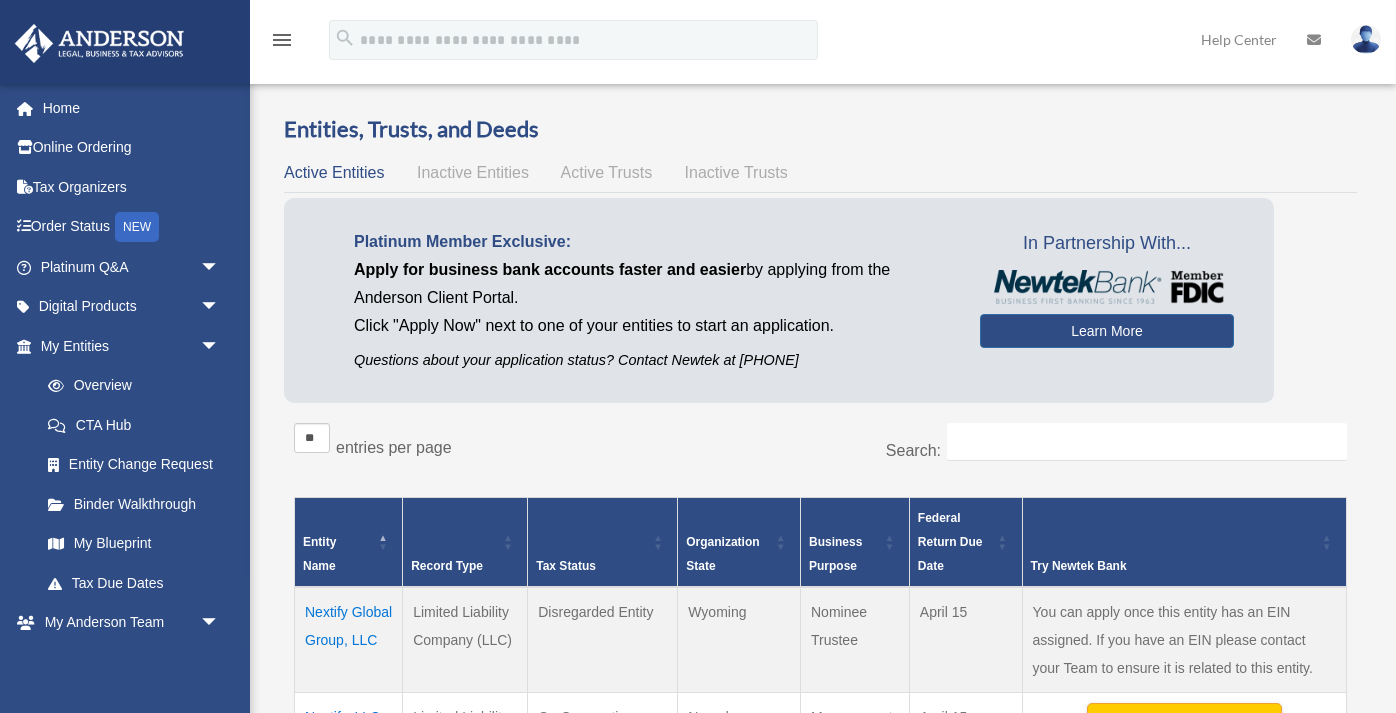 scroll, scrollTop: 0, scrollLeft: 0, axis: both 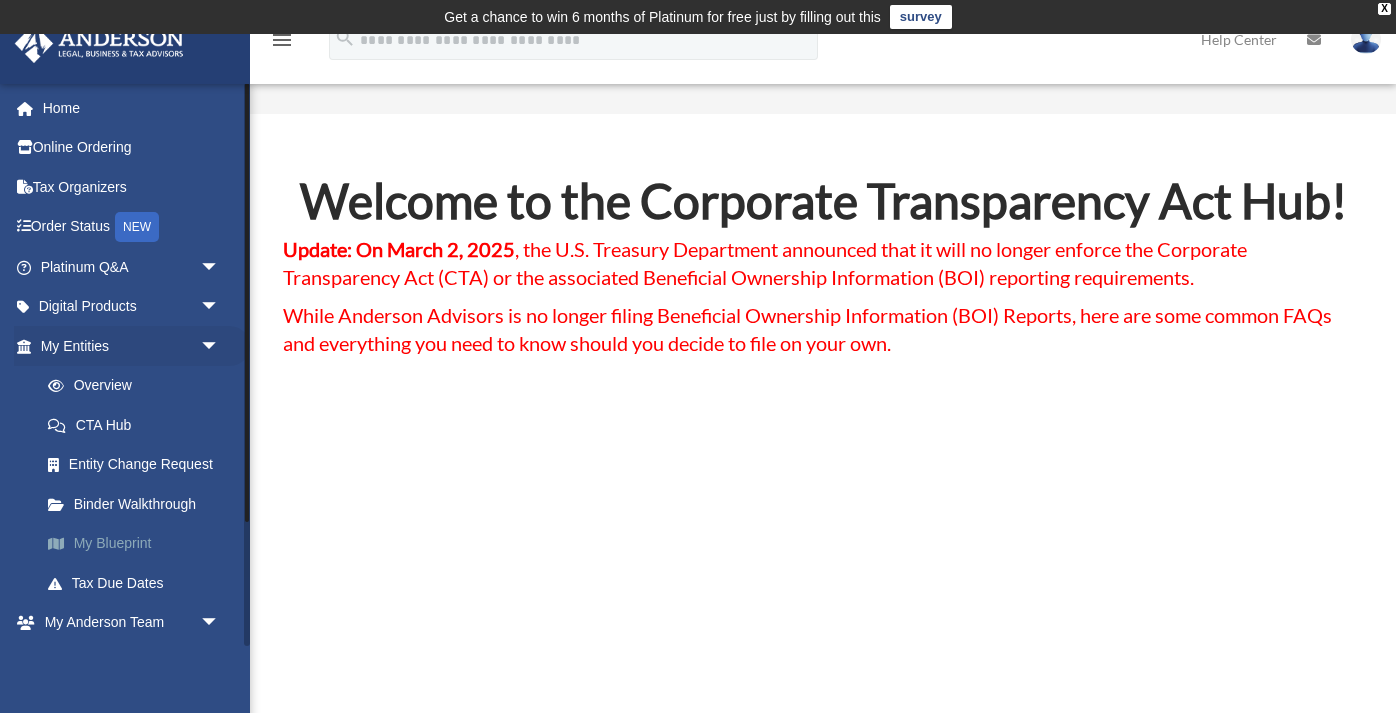 click on "My Blueprint" at bounding box center [139, 544] 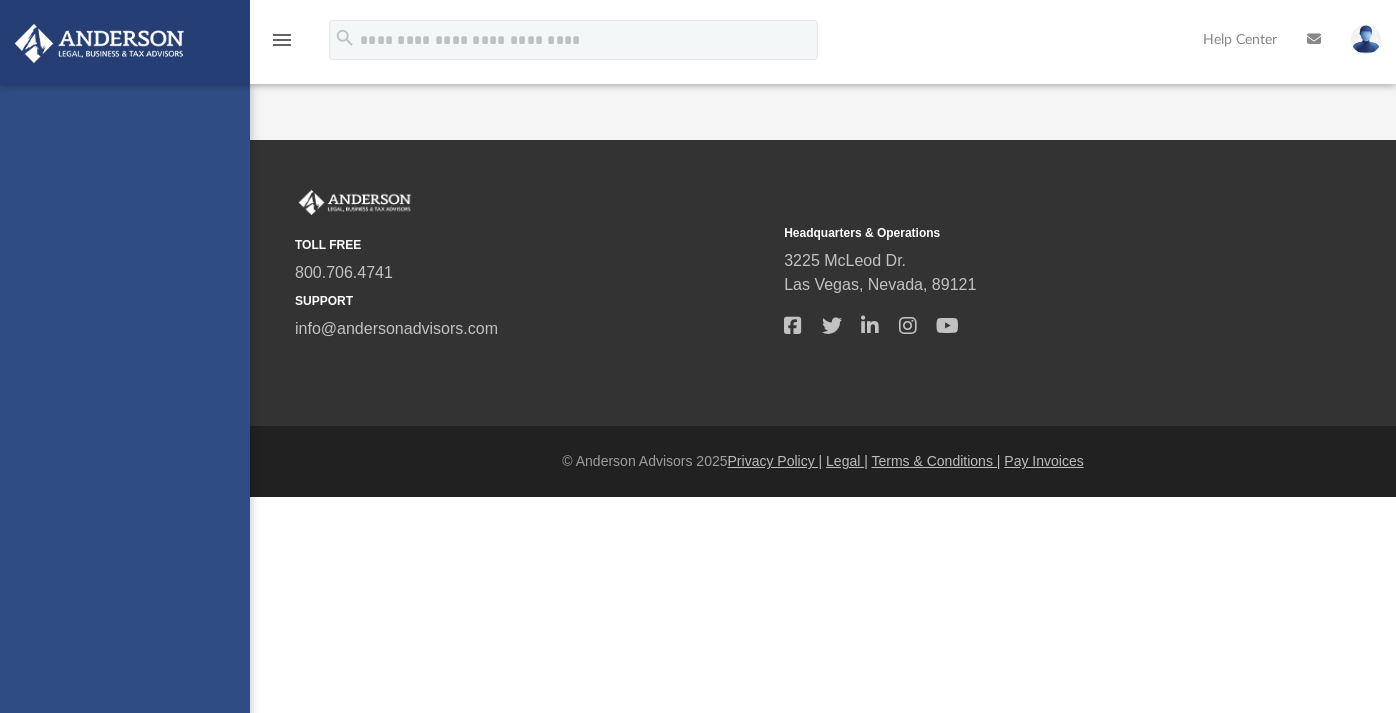 scroll, scrollTop: 0, scrollLeft: 0, axis: both 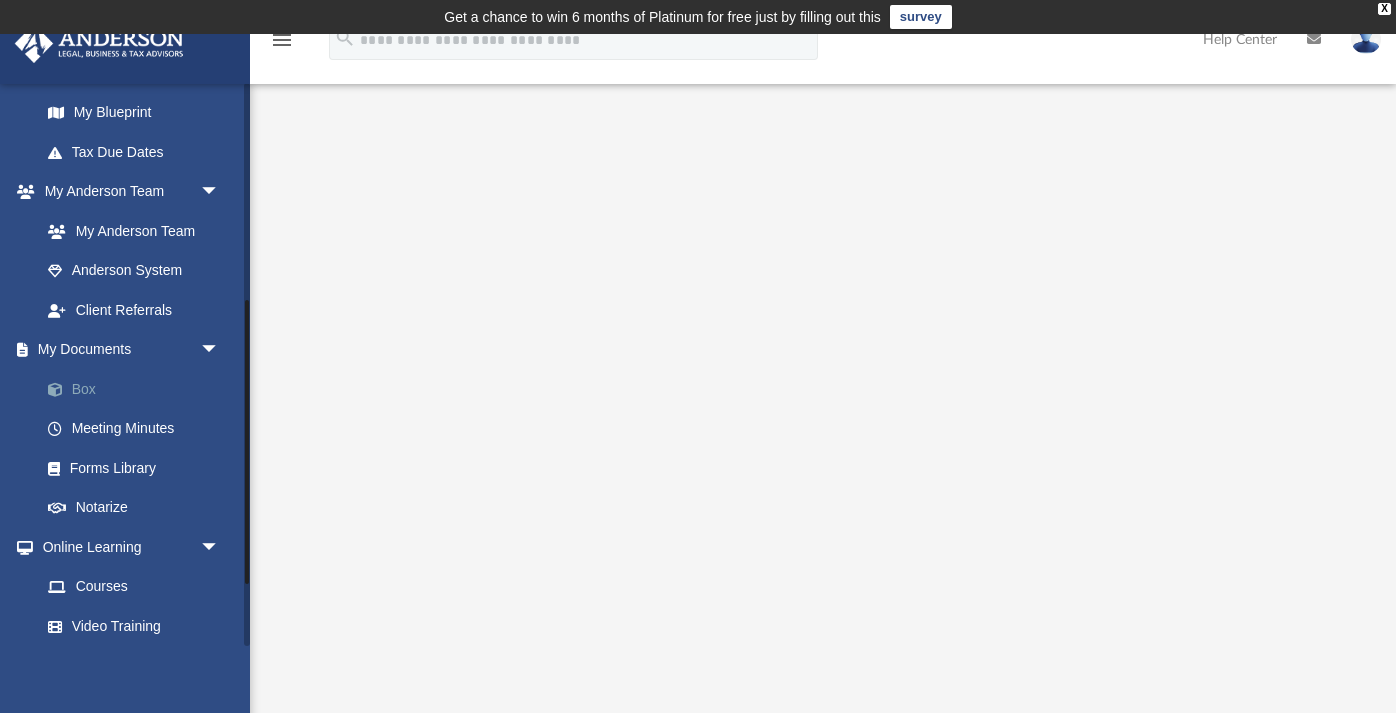 click on "Box" at bounding box center [139, 389] 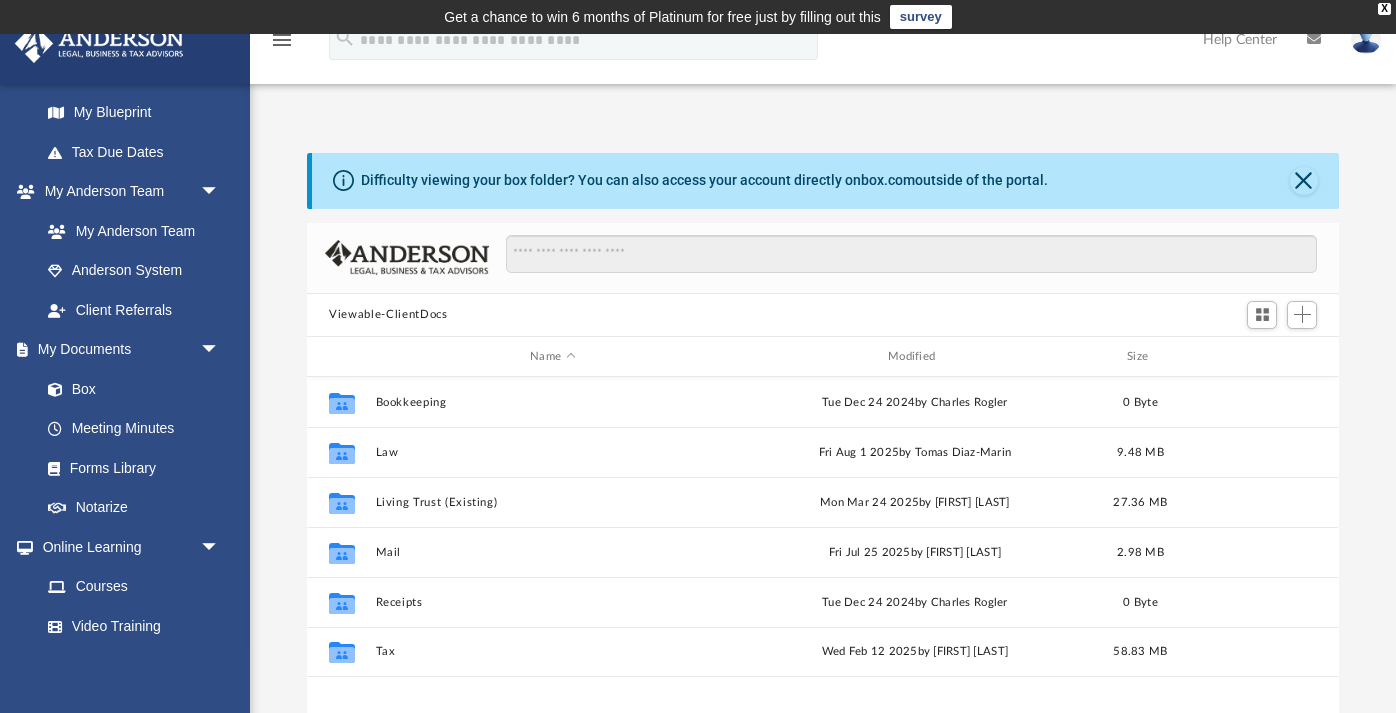 scroll, scrollTop: 1, scrollLeft: 0, axis: vertical 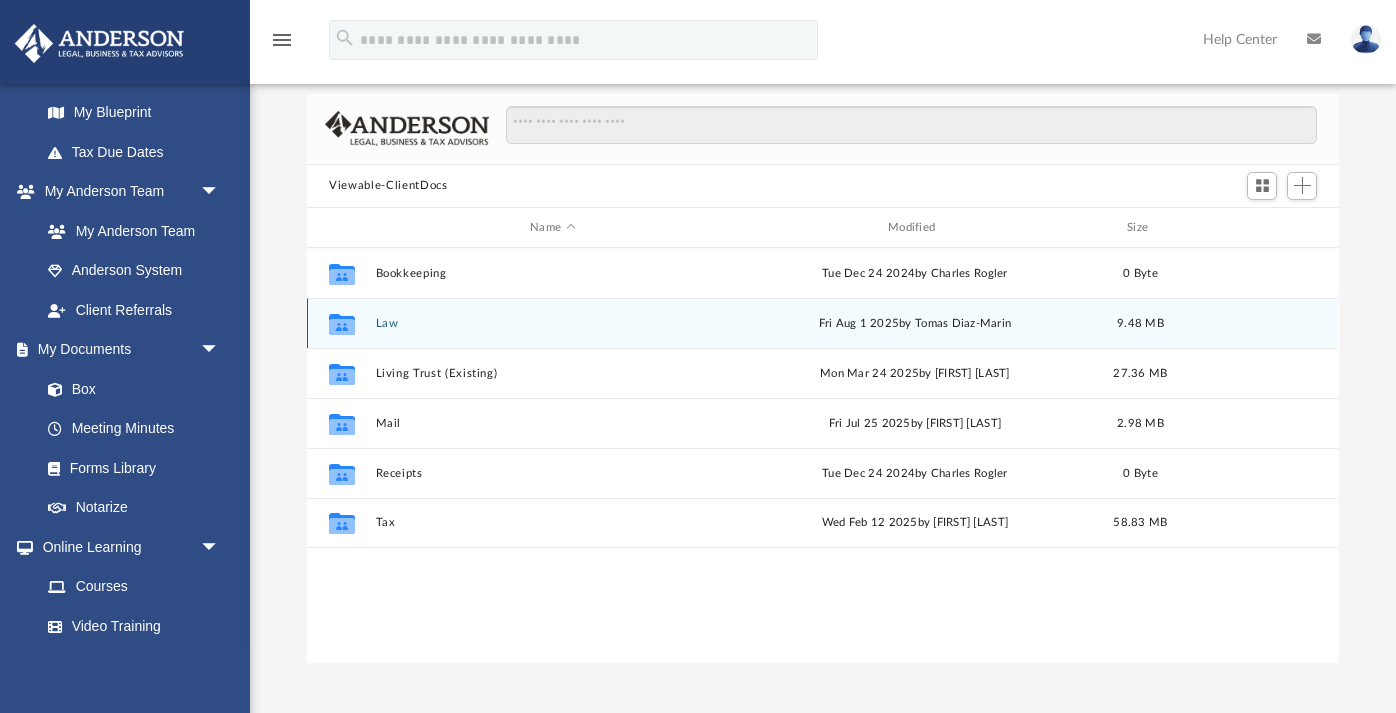 click on "Law" at bounding box center [553, 323] 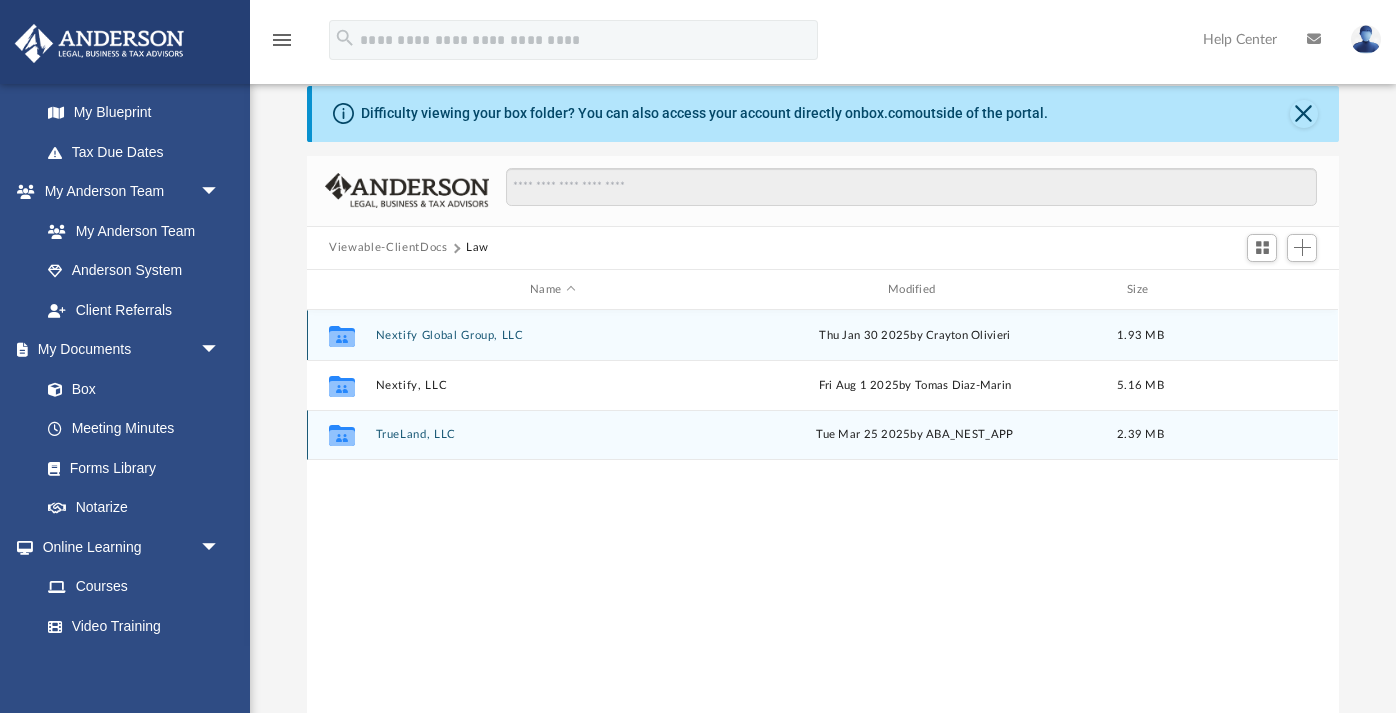 scroll, scrollTop: 63, scrollLeft: 0, axis: vertical 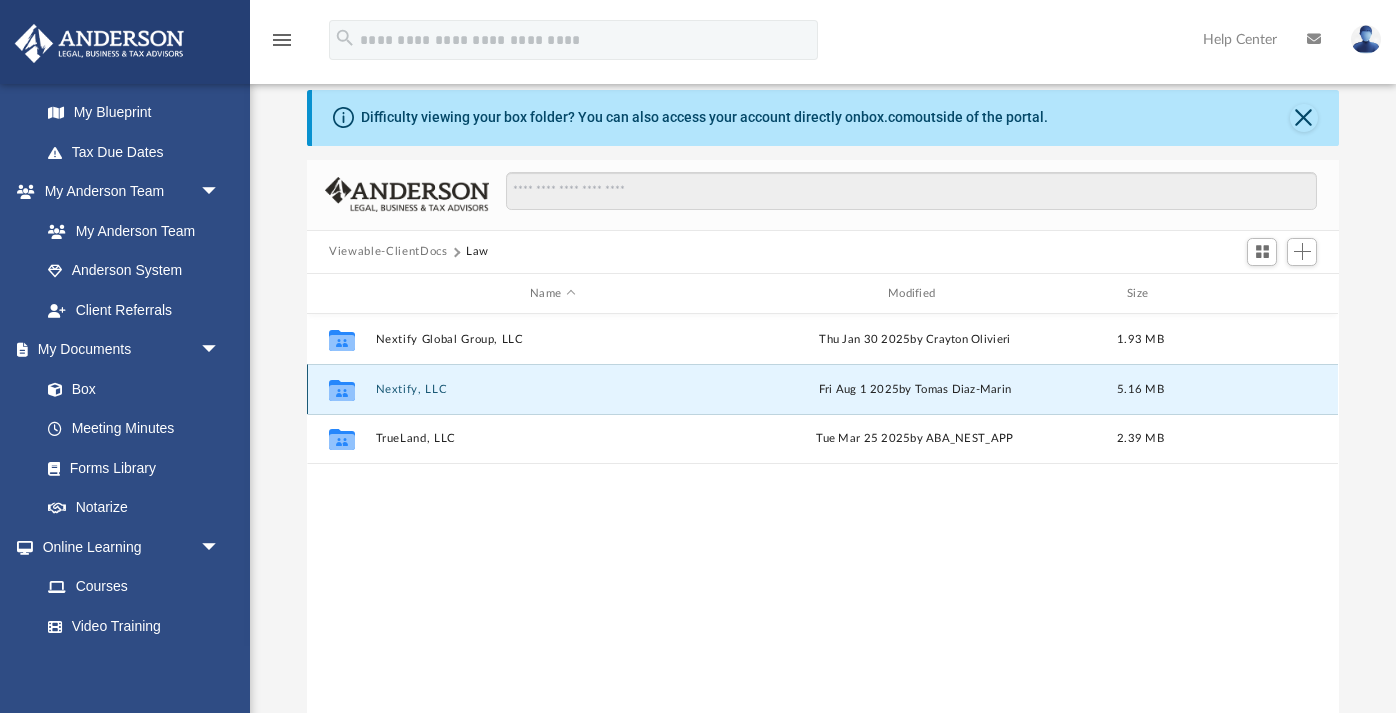 click on "Nextify, LLC" at bounding box center [553, 389] 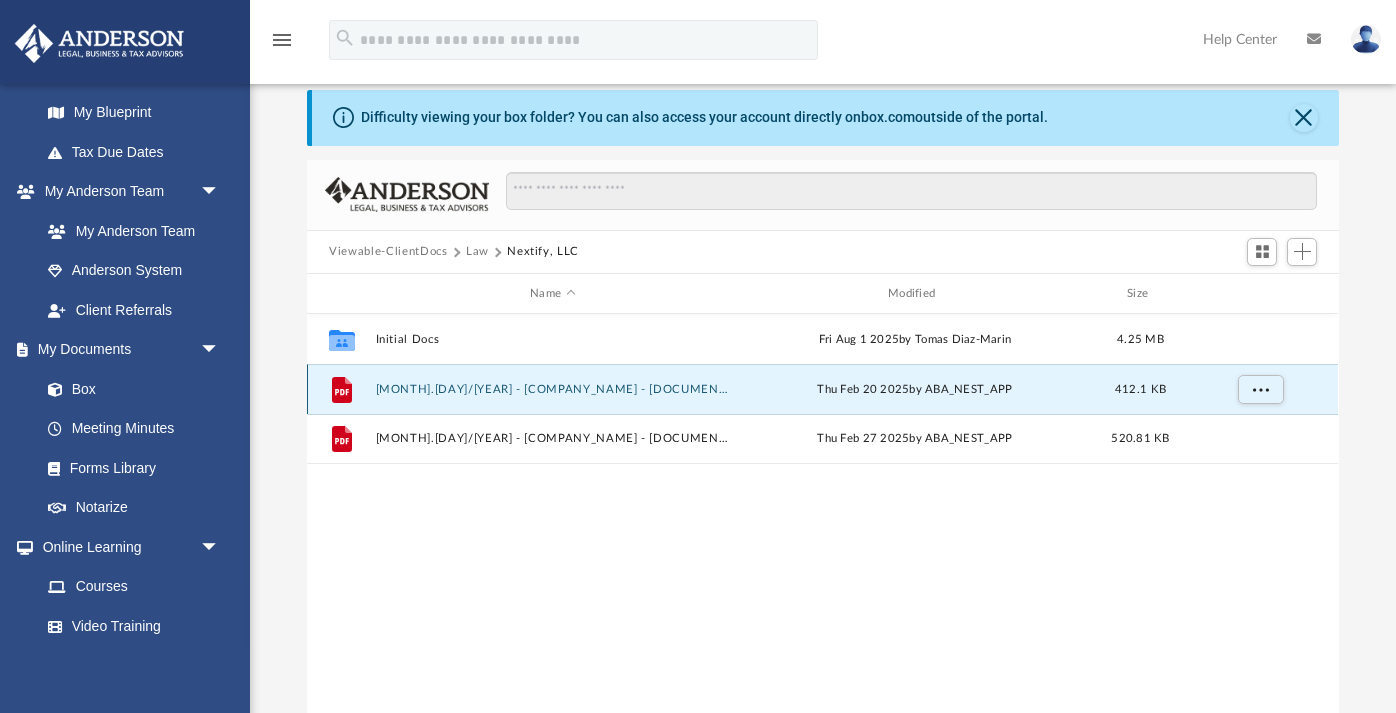 click on "[MONTH].[DAY]/[YEAR] - [COMPANY_NAME] - [DOCUMENT_TYPE]" at bounding box center (553, 389) 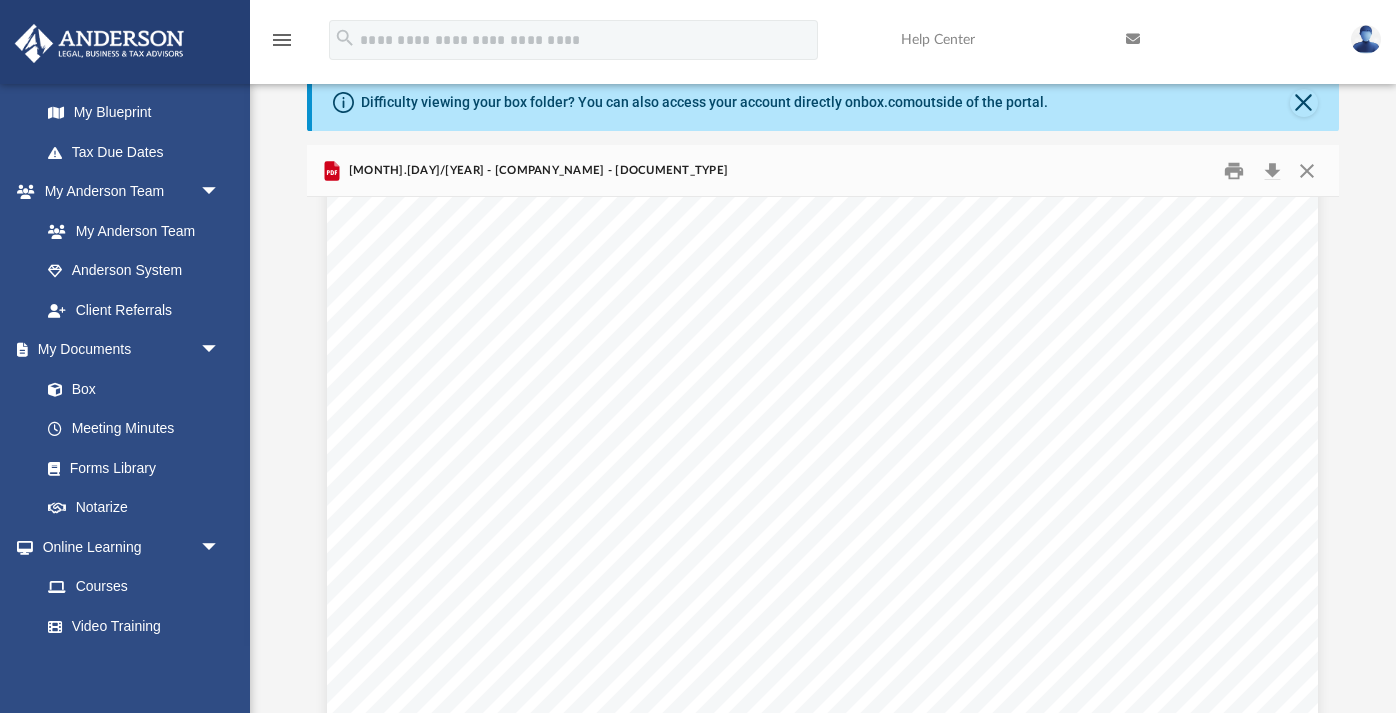 scroll, scrollTop: 0, scrollLeft: 0, axis: both 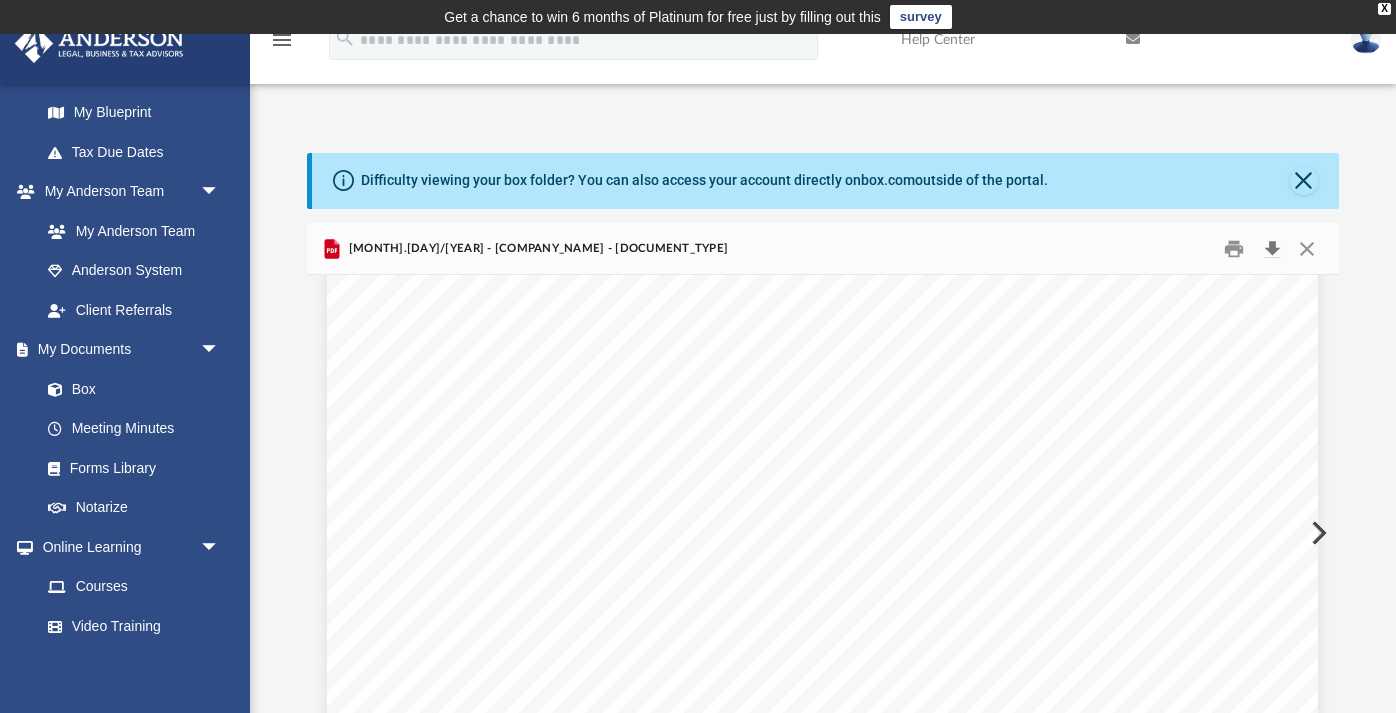 click at bounding box center [1272, 248] 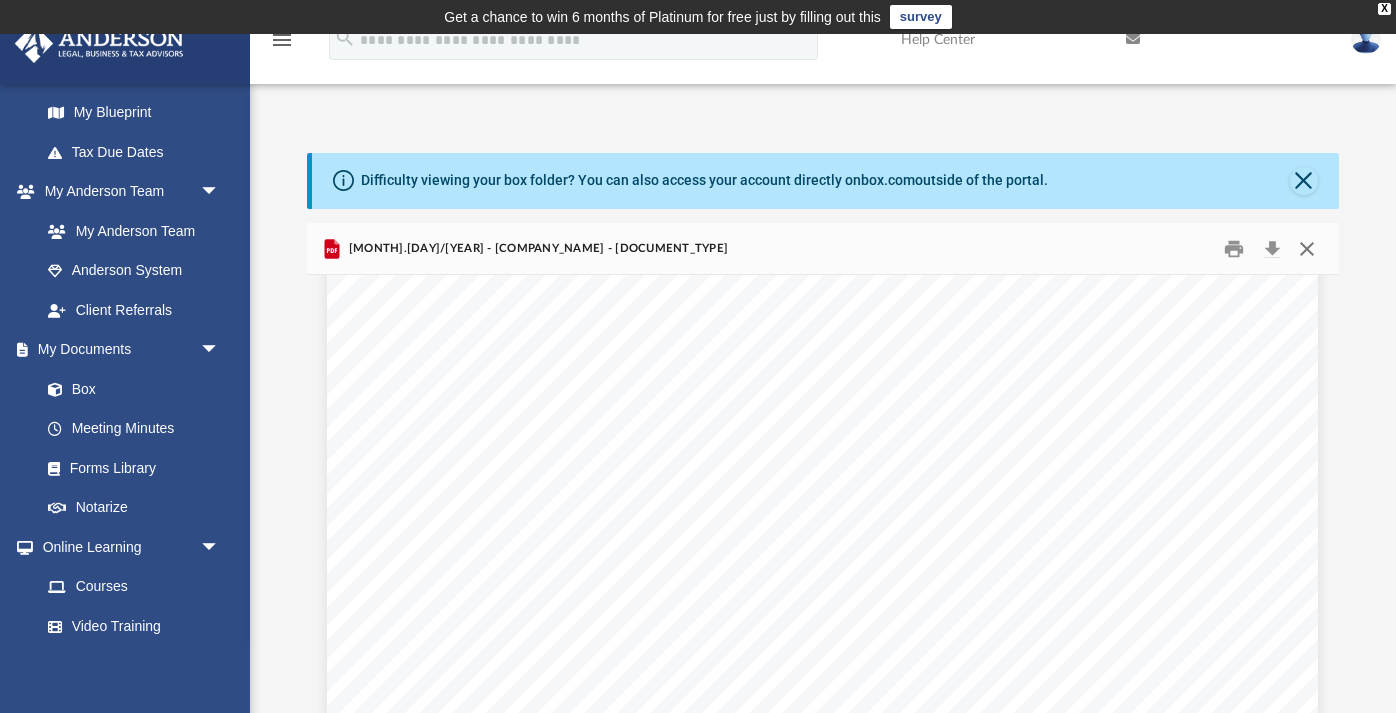 click at bounding box center (1307, 248) 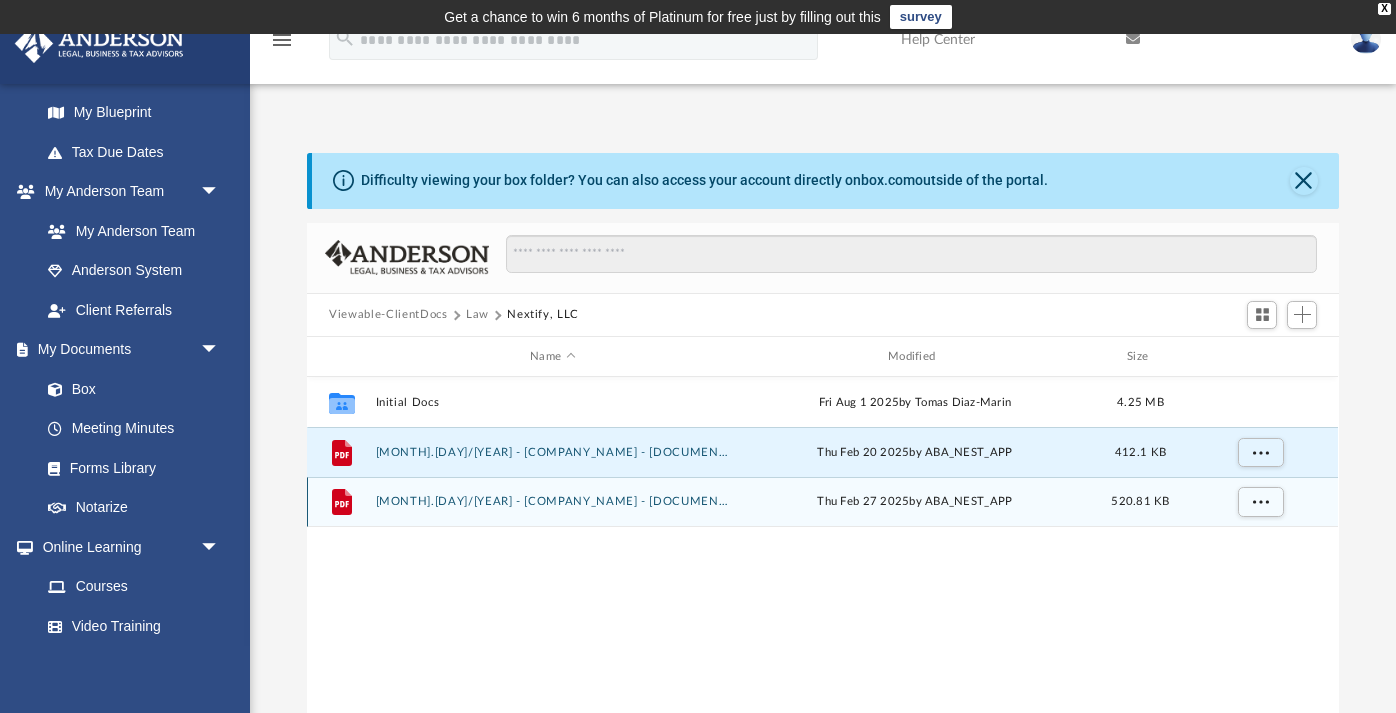 click on "[MONTH].[DAY]/[YEAR] - [COMPANY_NAME] - [DOCUMENT_TYPE]" at bounding box center [553, 502] 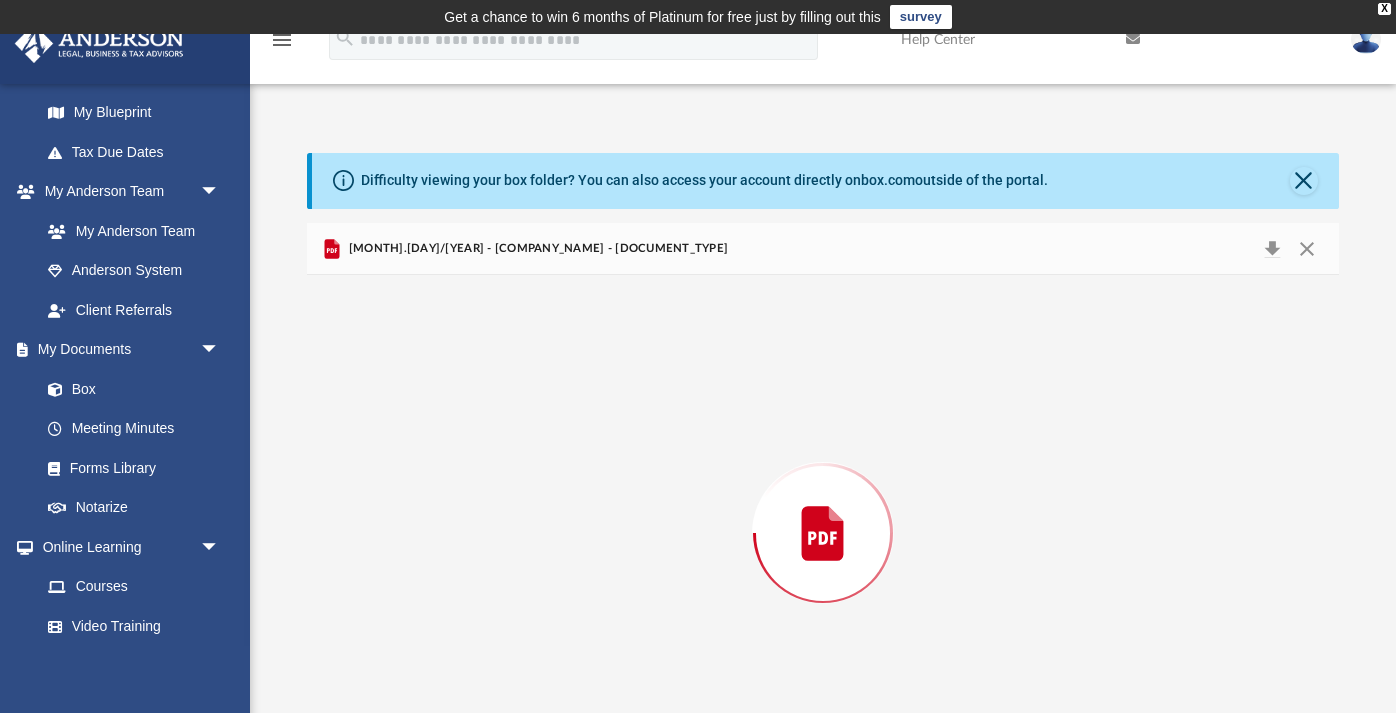 scroll, scrollTop: 78, scrollLeft: 0, axis: vertical 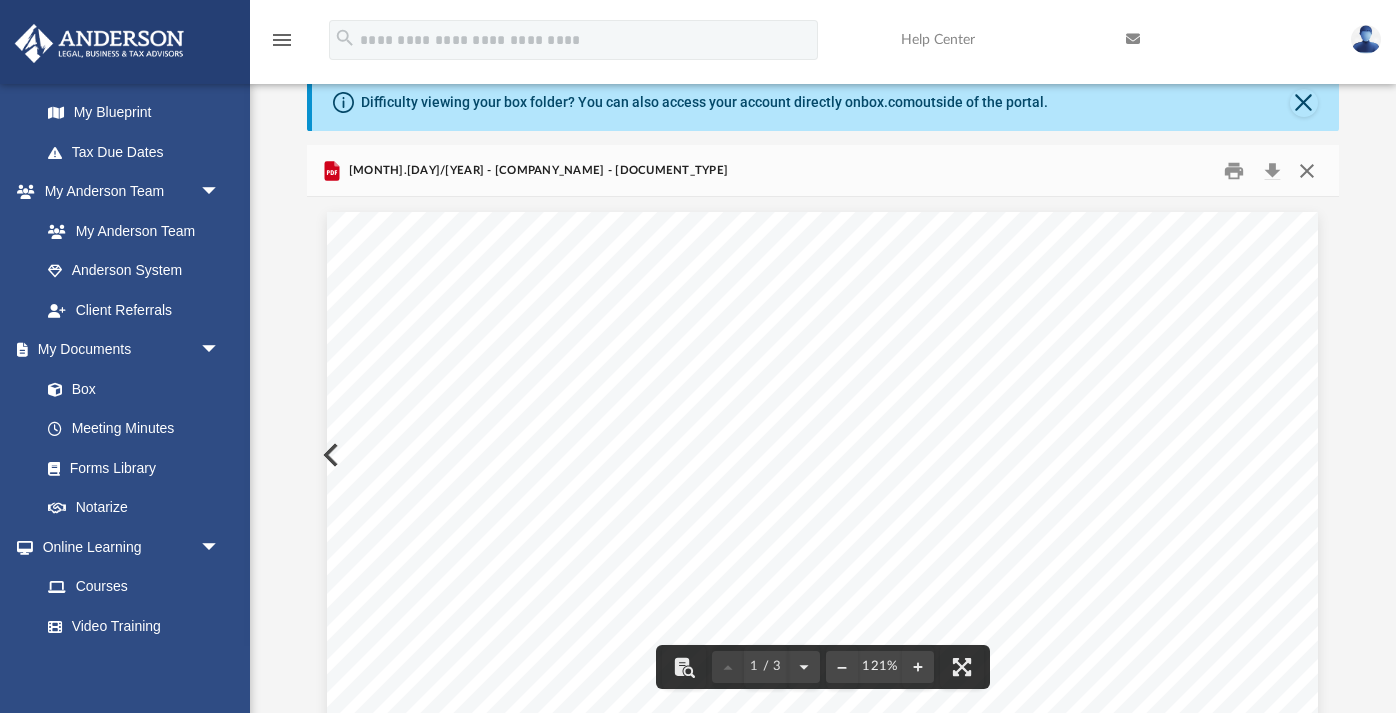 click at bounding box center (1307, 170) 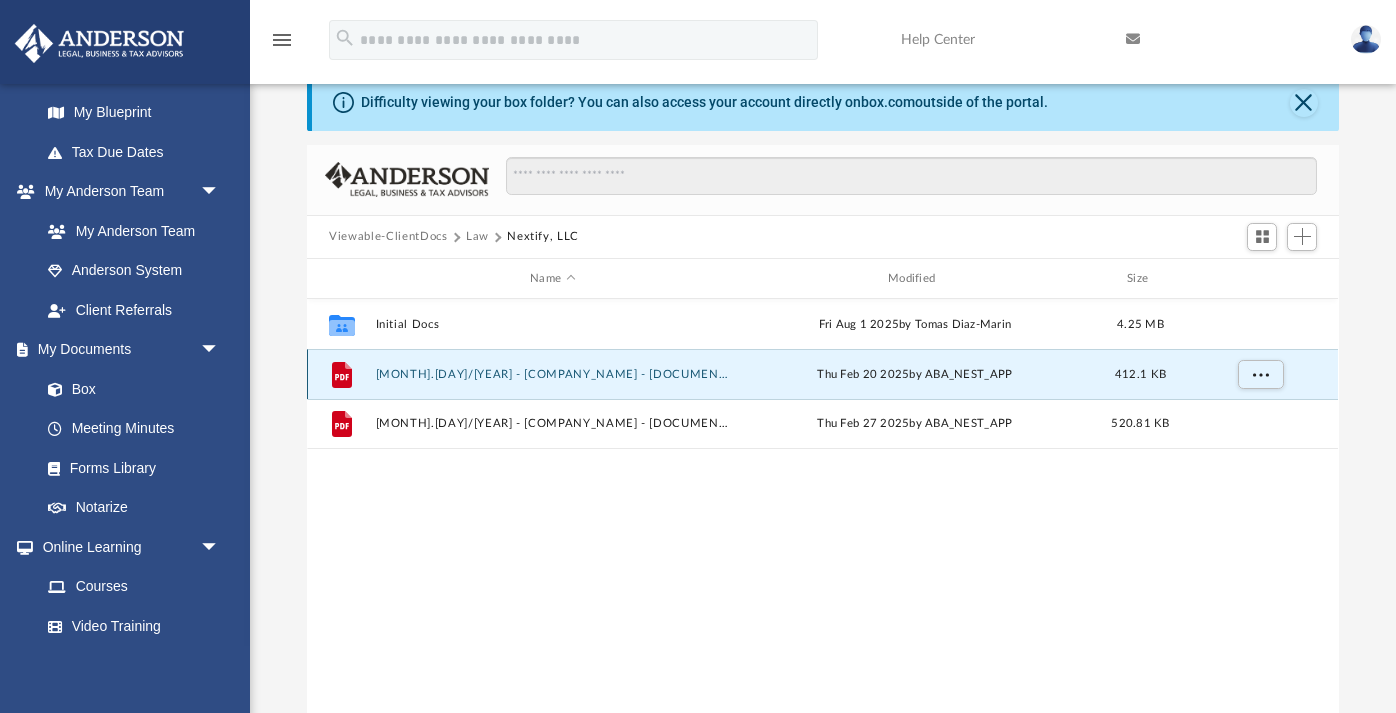 click on "[MONTH].[DAY]/[YEAR] - [COMPANY_NAME] - [DOCUMENT_TYPE]" at bounding box center [553, 374] 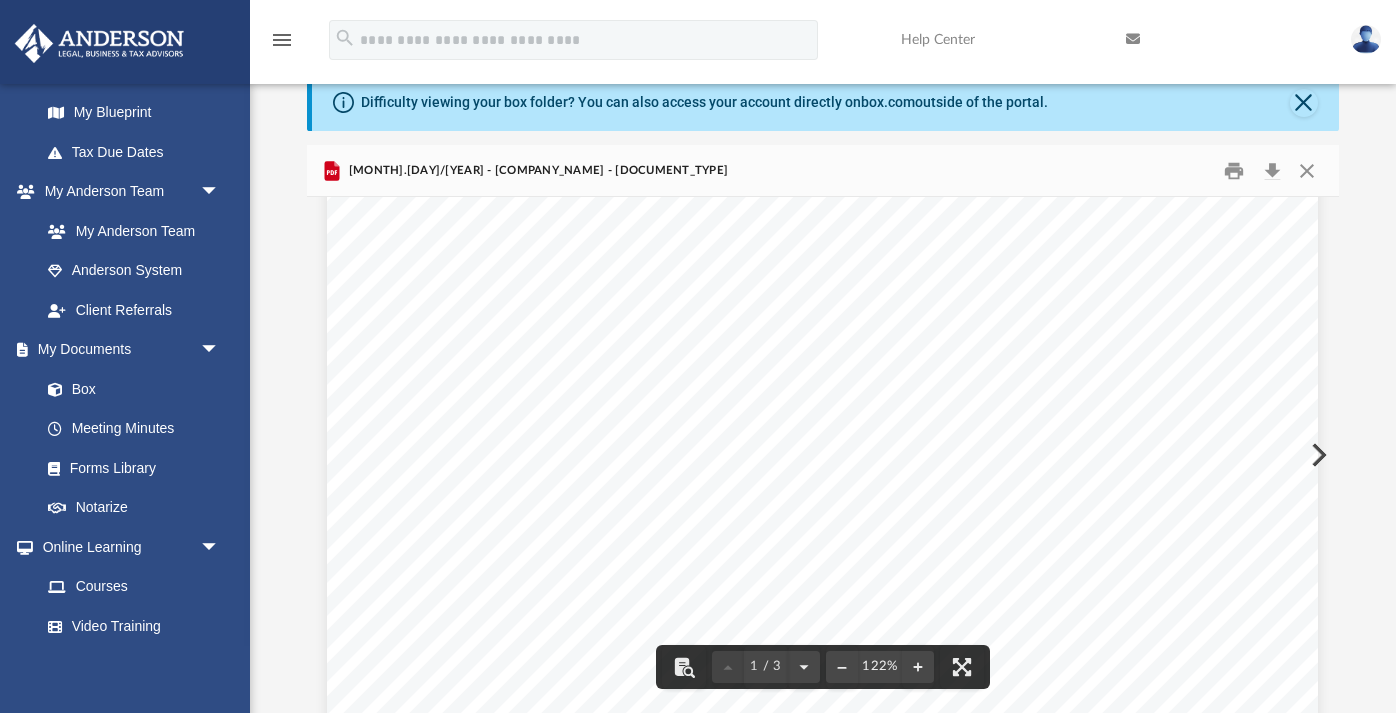 scroll, scrollTop: 106, scrollLeft: 0, axis: vertical 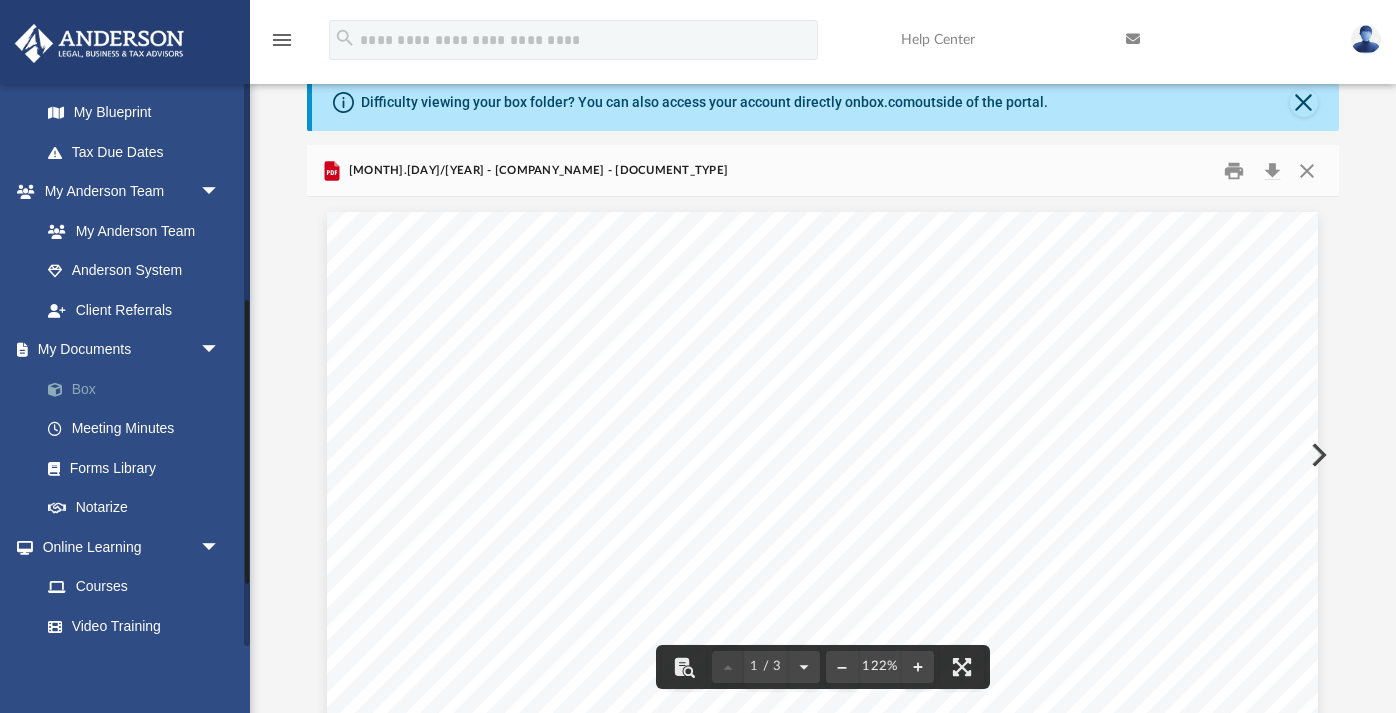 click on "Box" at bounding box center (139, 389) 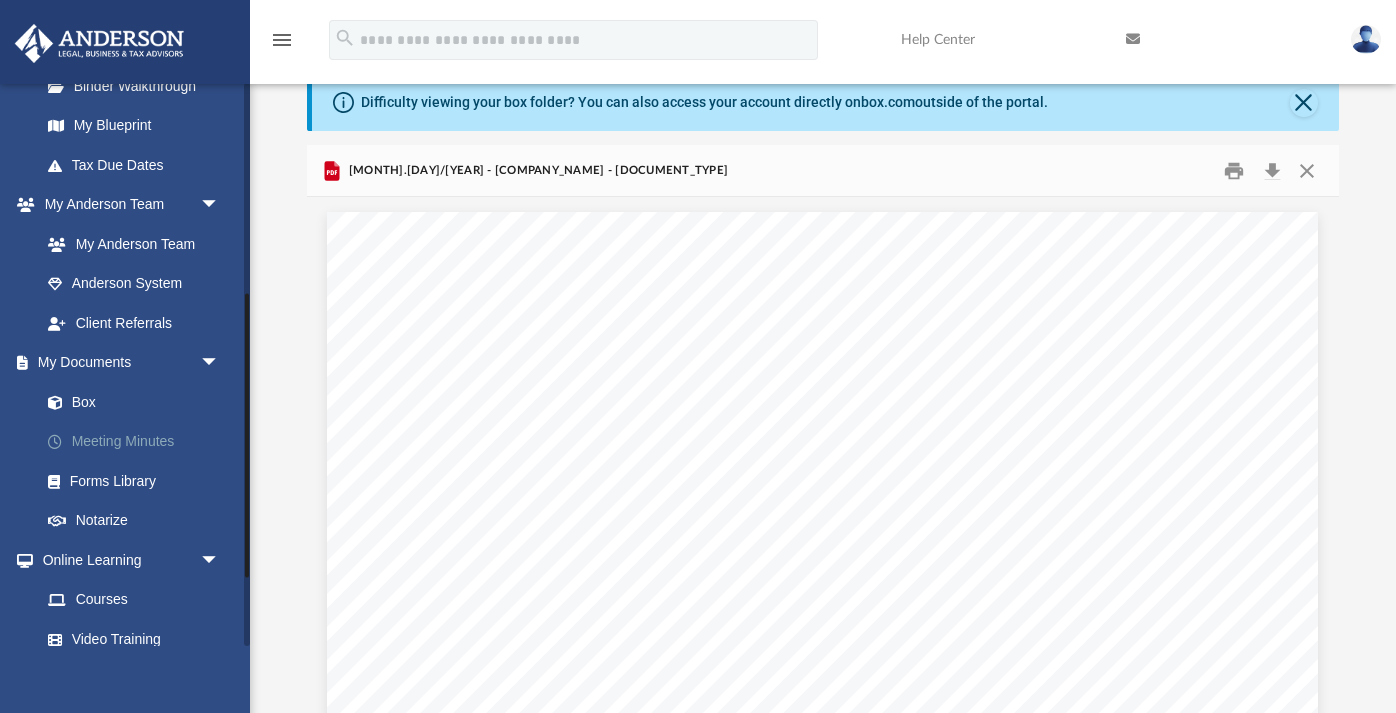 scroll, scrollTop: 400, scrollLeft: 0, axis: vertical 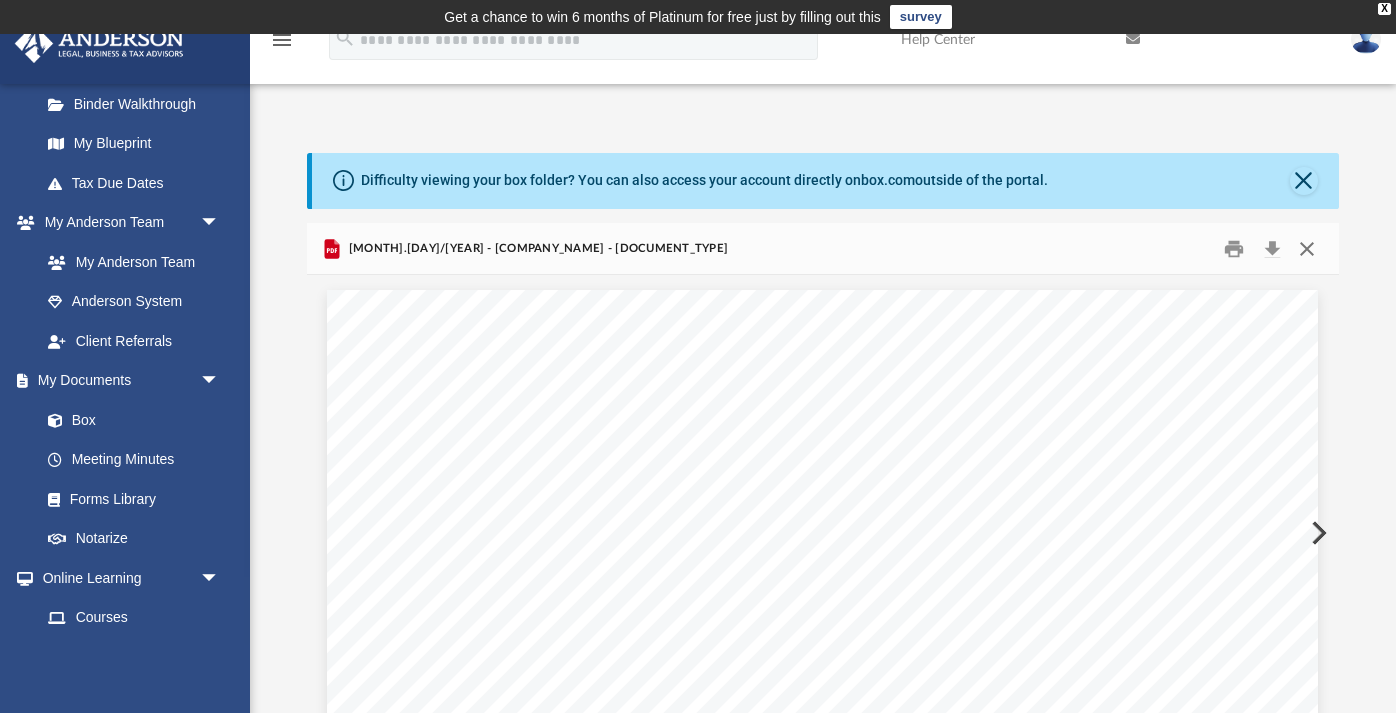click at bounding box center [1307, 248] 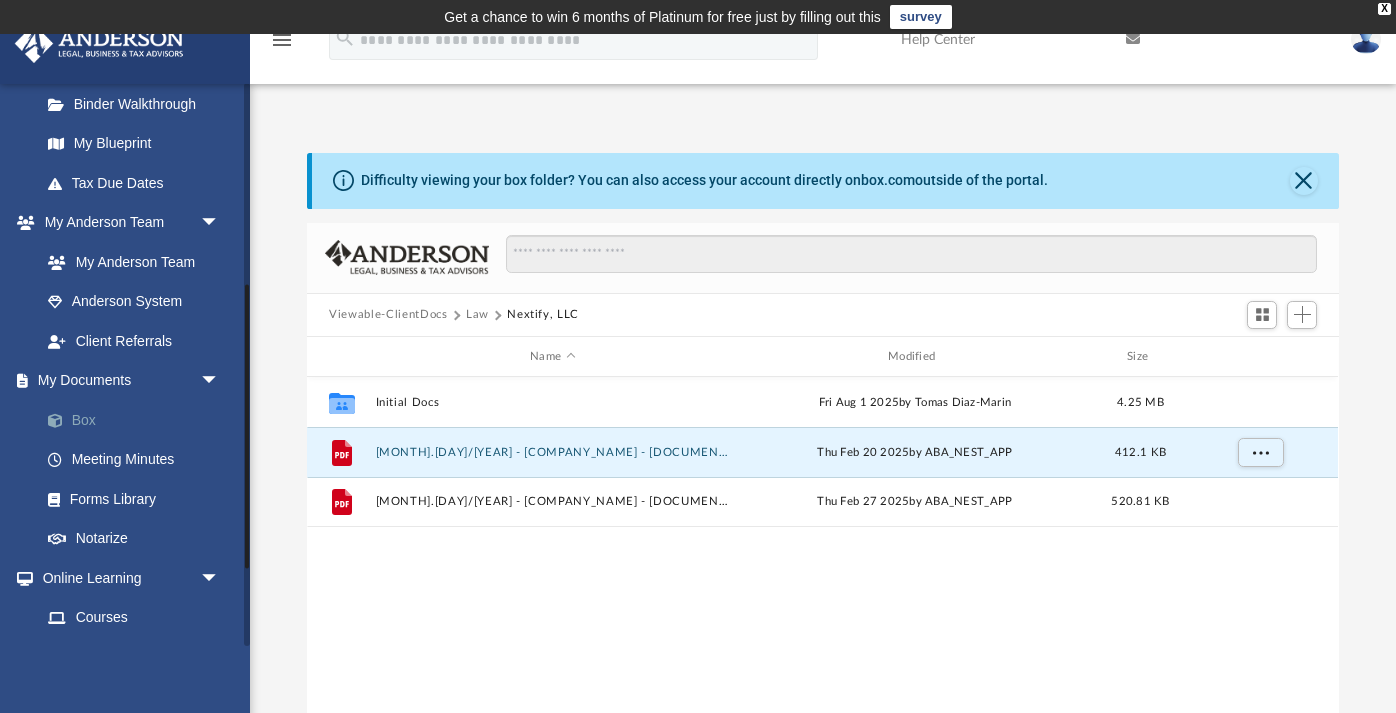 click on "Box" at bounding box center (139, 420) 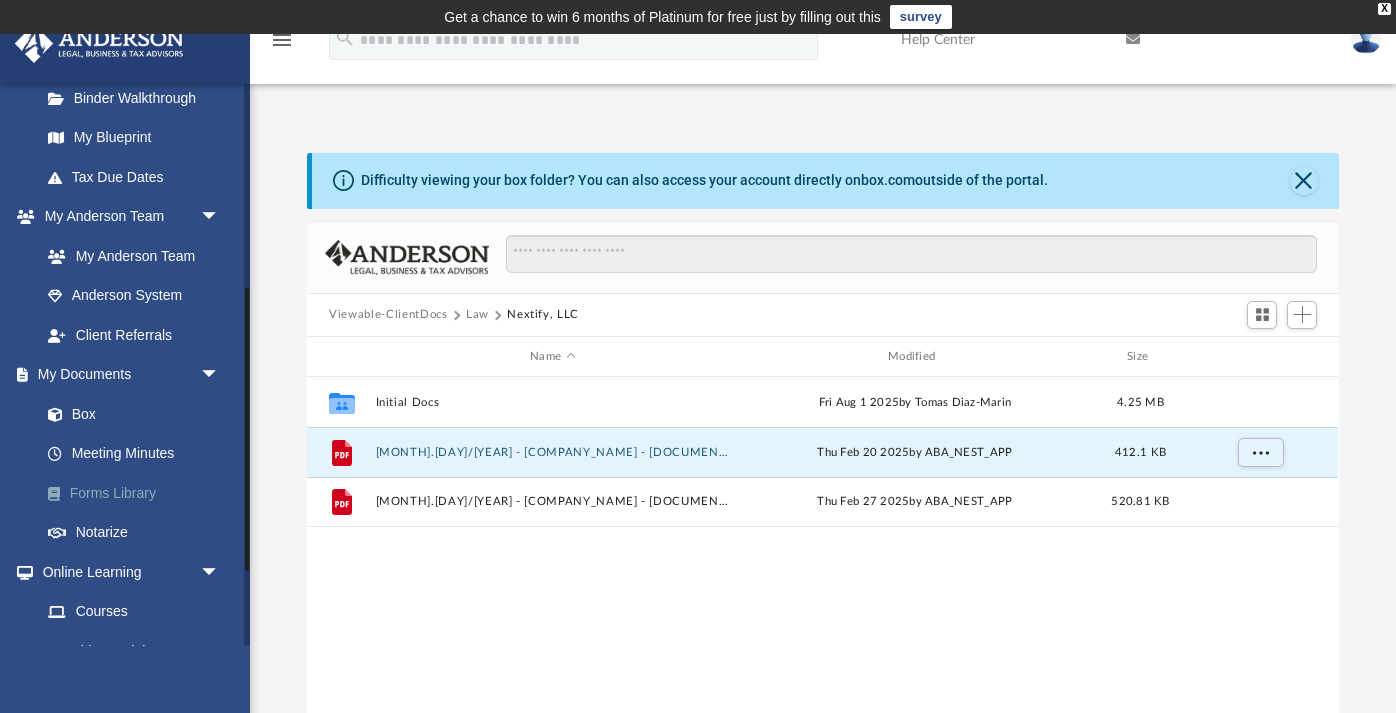 scroll, scrollTop: 409, scrollLeft: 0, axis: vertical 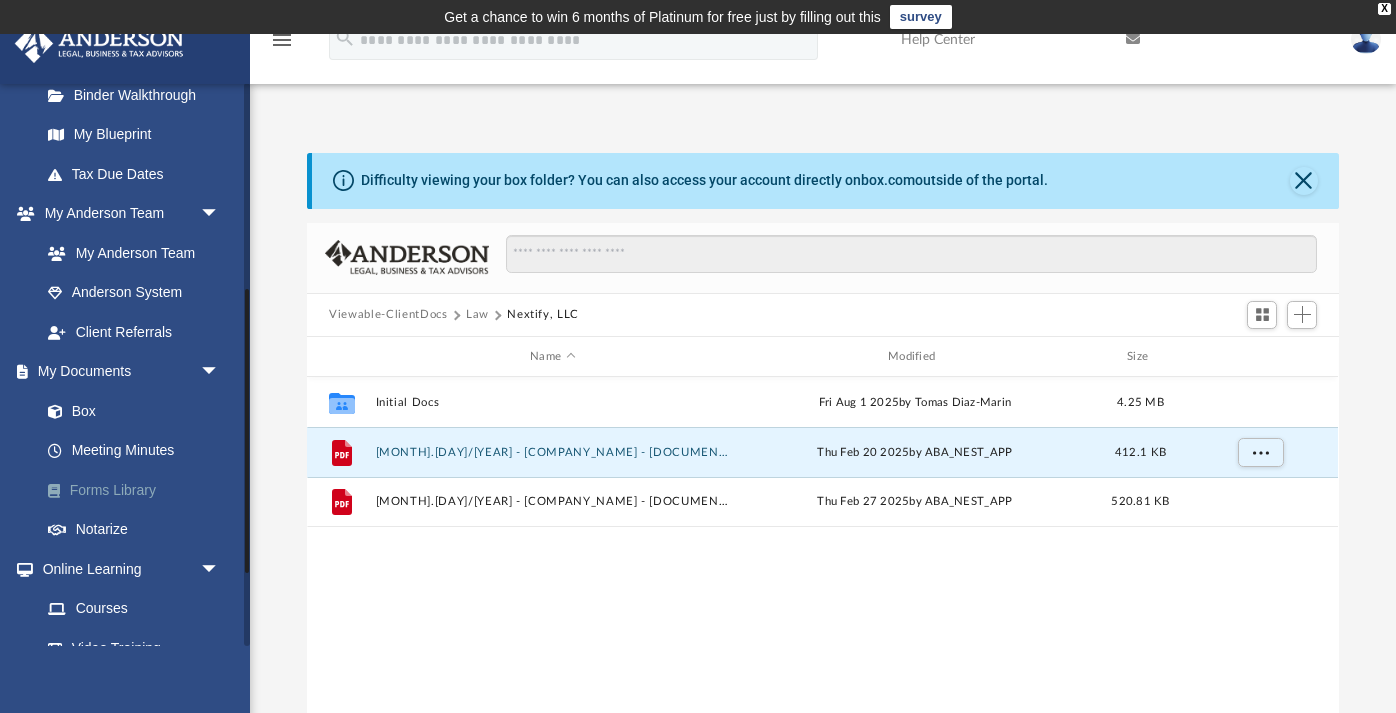 click on "Forms Library" at bounding box center (139, 490) 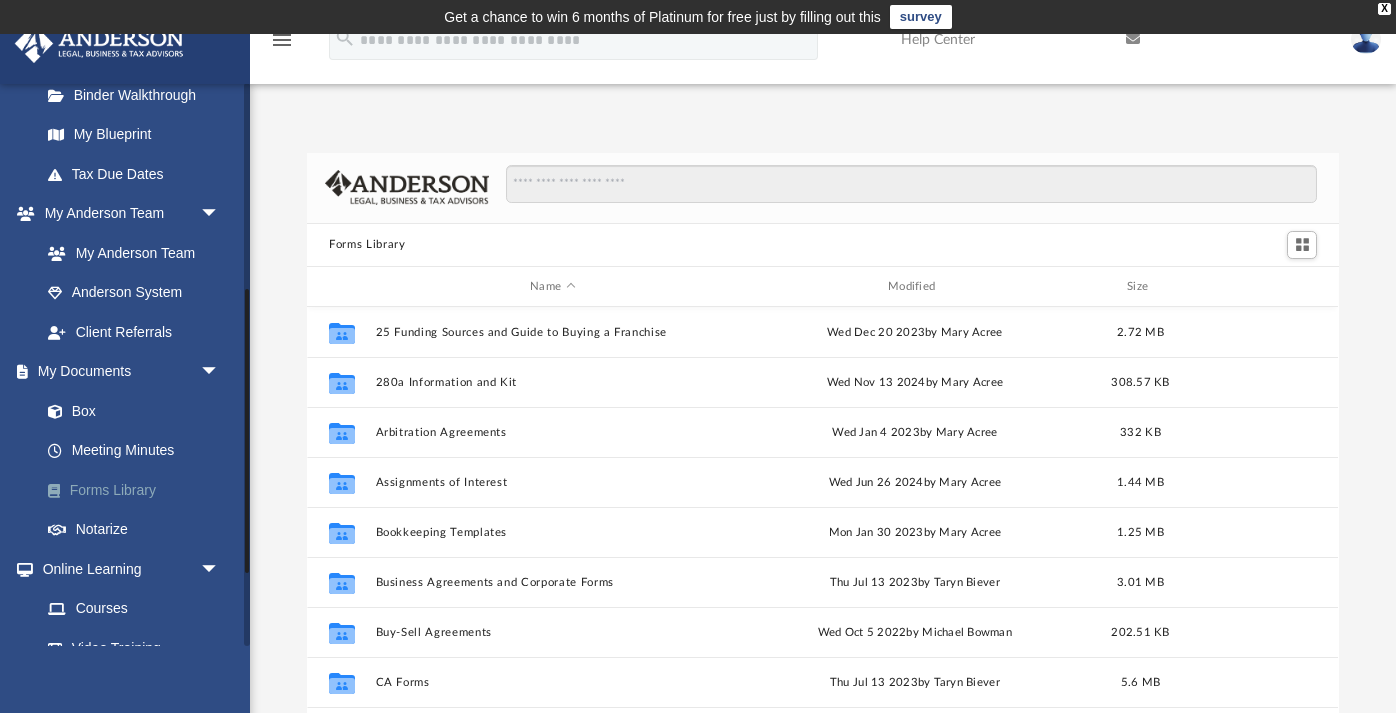 scroll, scrollTop: 1, scrollLeft: 0, axis: vertical 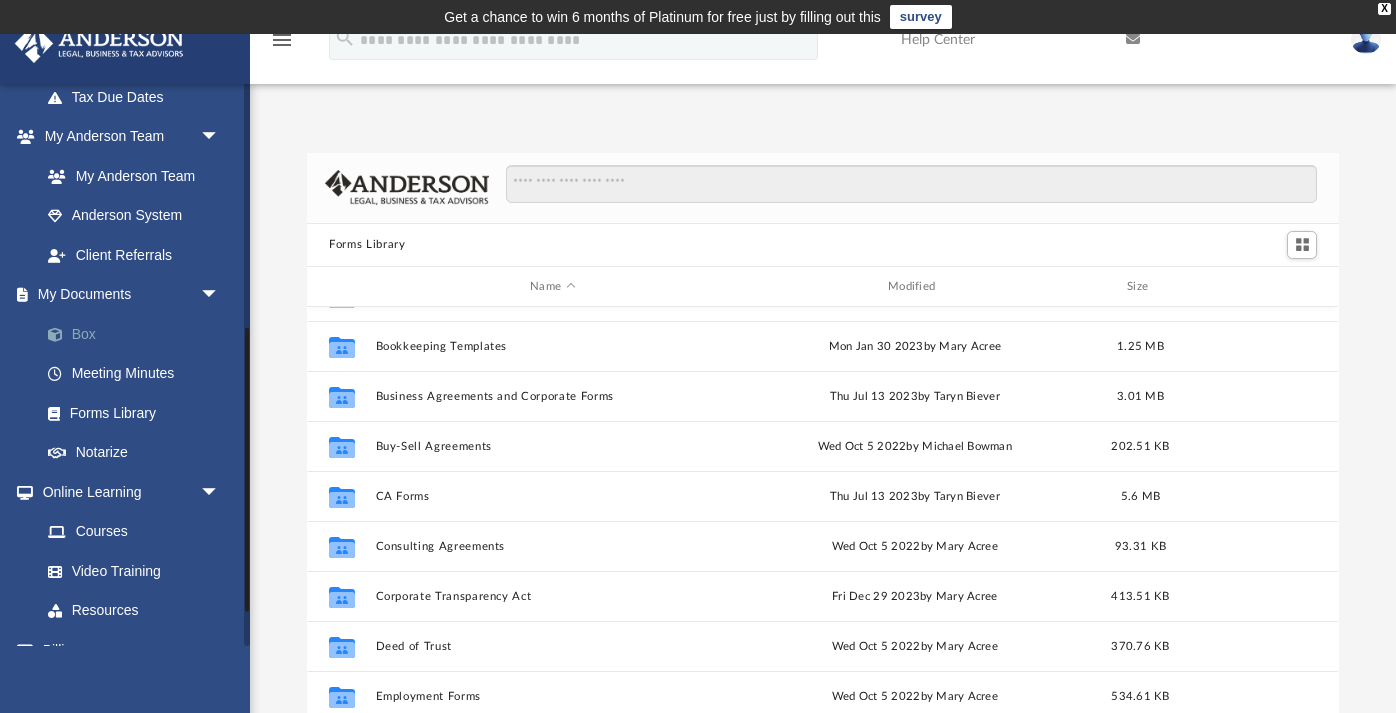 click on "Box" at bounding box center (139, 334) 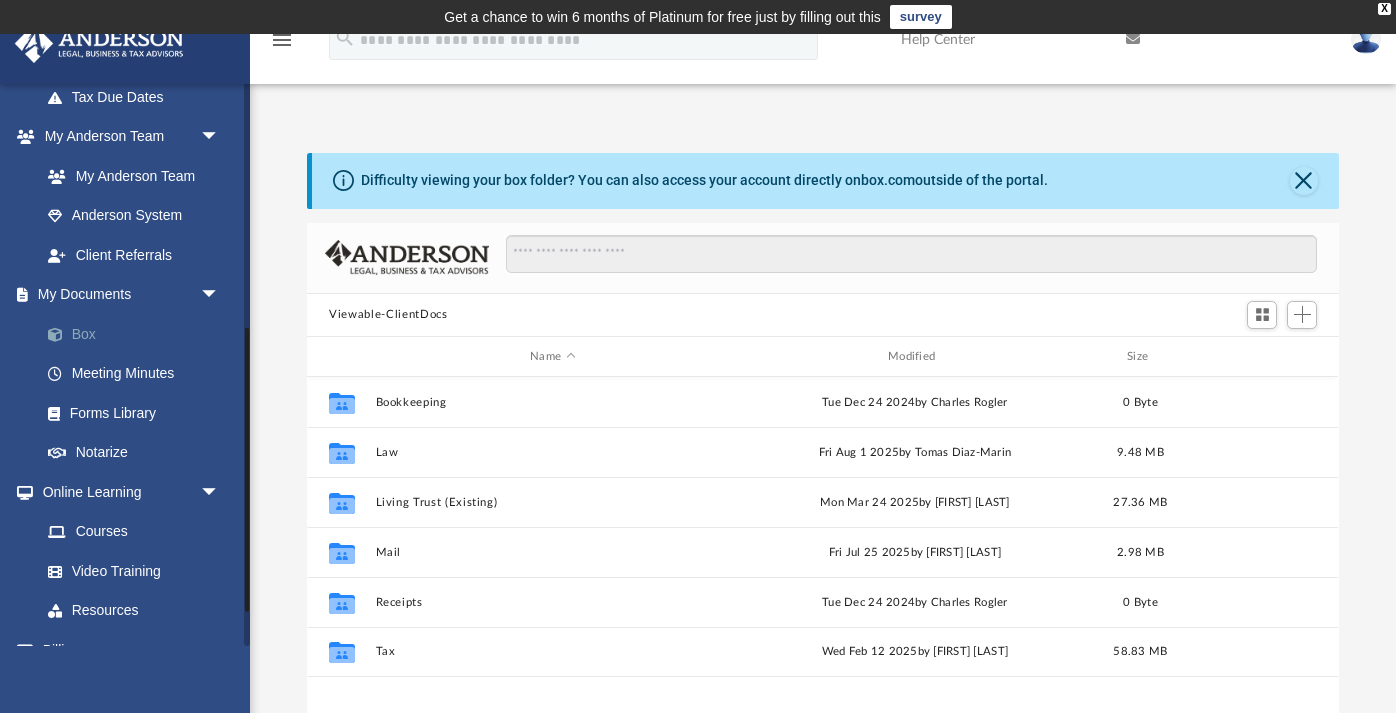 scroll, scrollTop: 1, scrollLeft: 0, axis: vertical 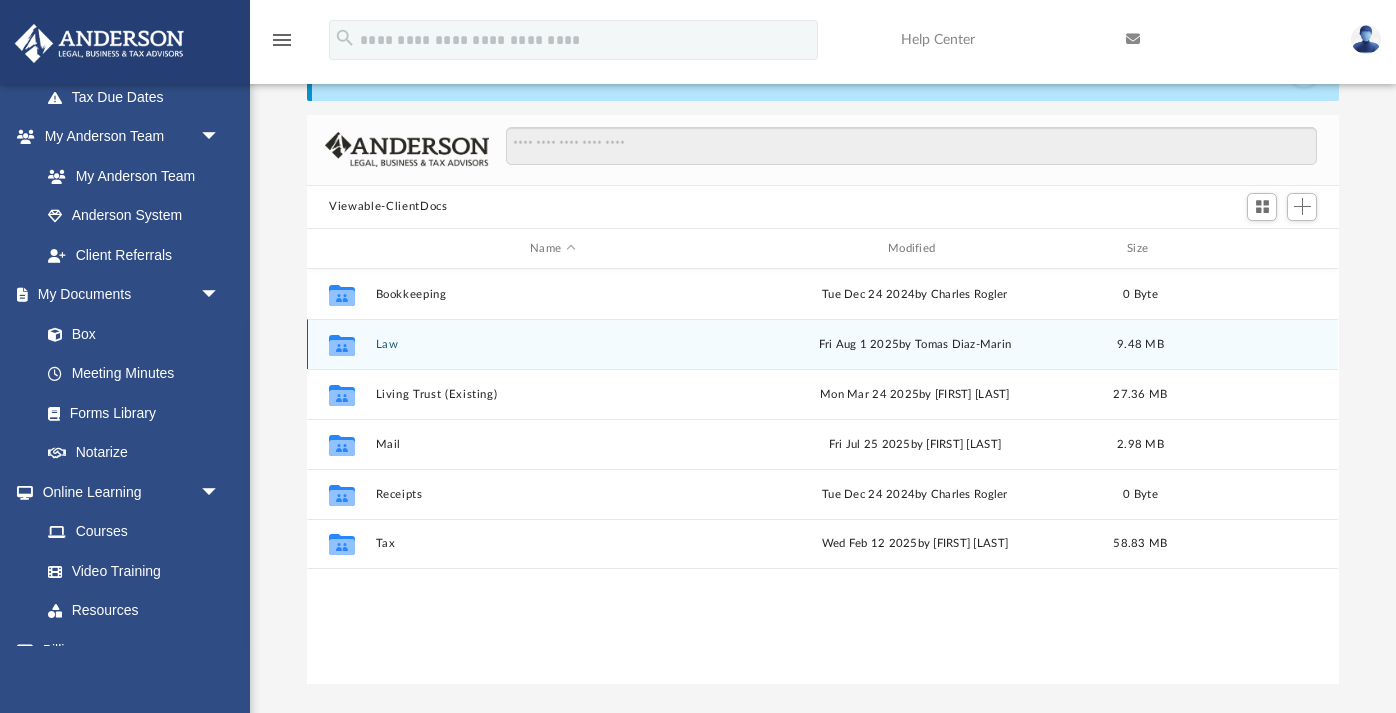 click on "Law" at bounding box center [553, 344] 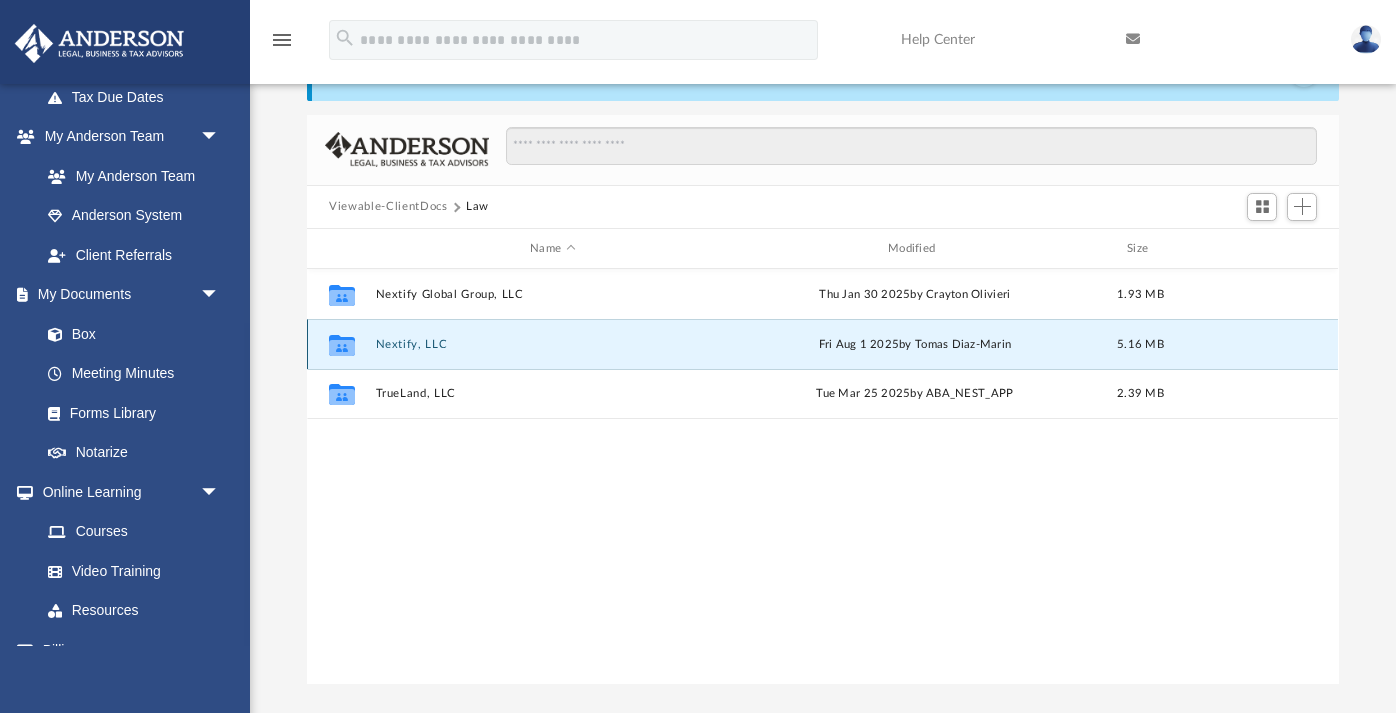 click on "Nextify, LLC" at bounding box center (553, 344) 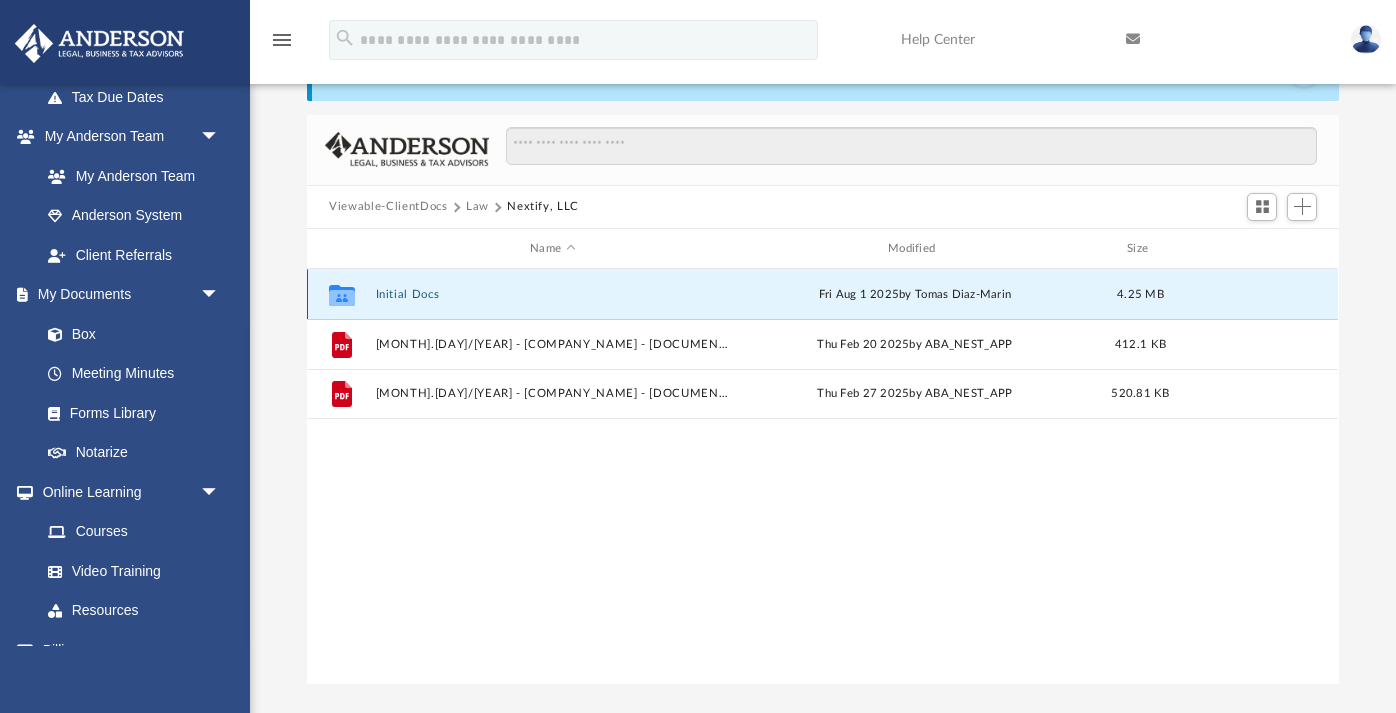 click on "Initial Docs" at bounding box center (553, 294) 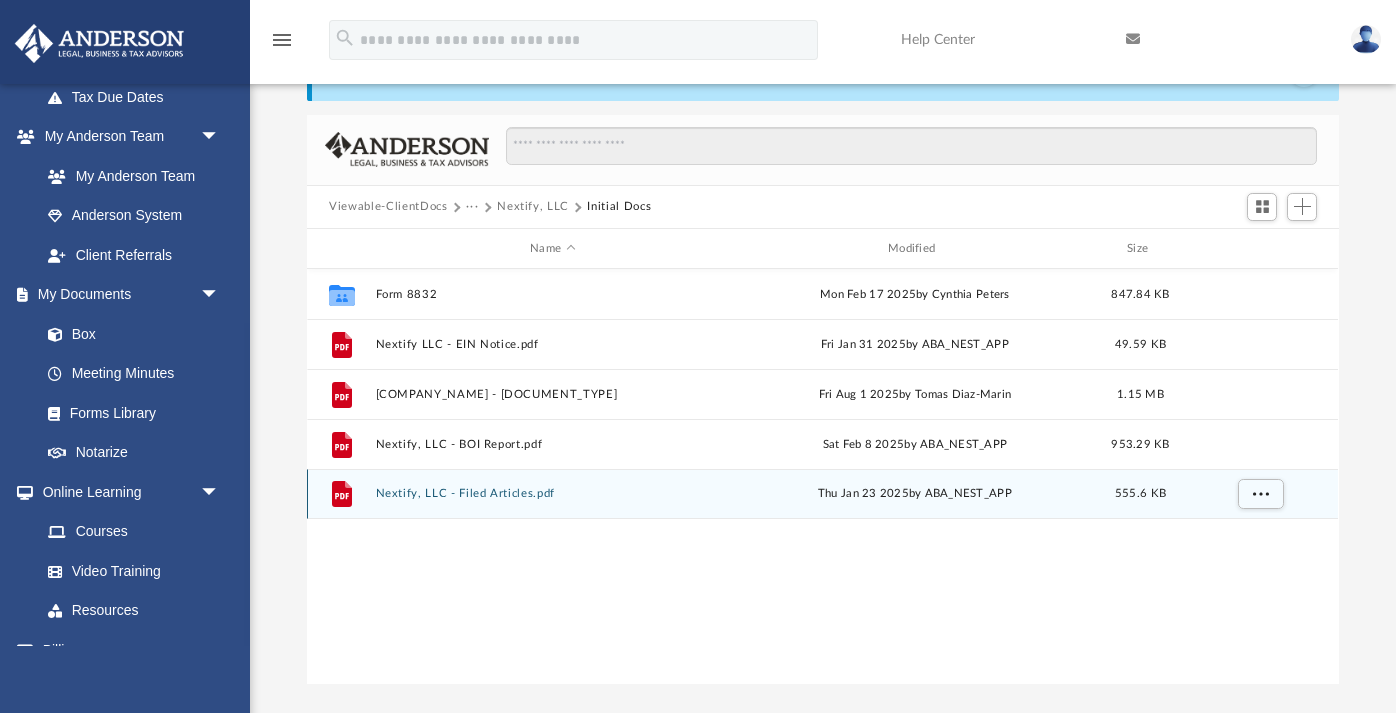 click on "Nextify, LLC - Filed Articles.pdf" at bounding box center [553, 494] 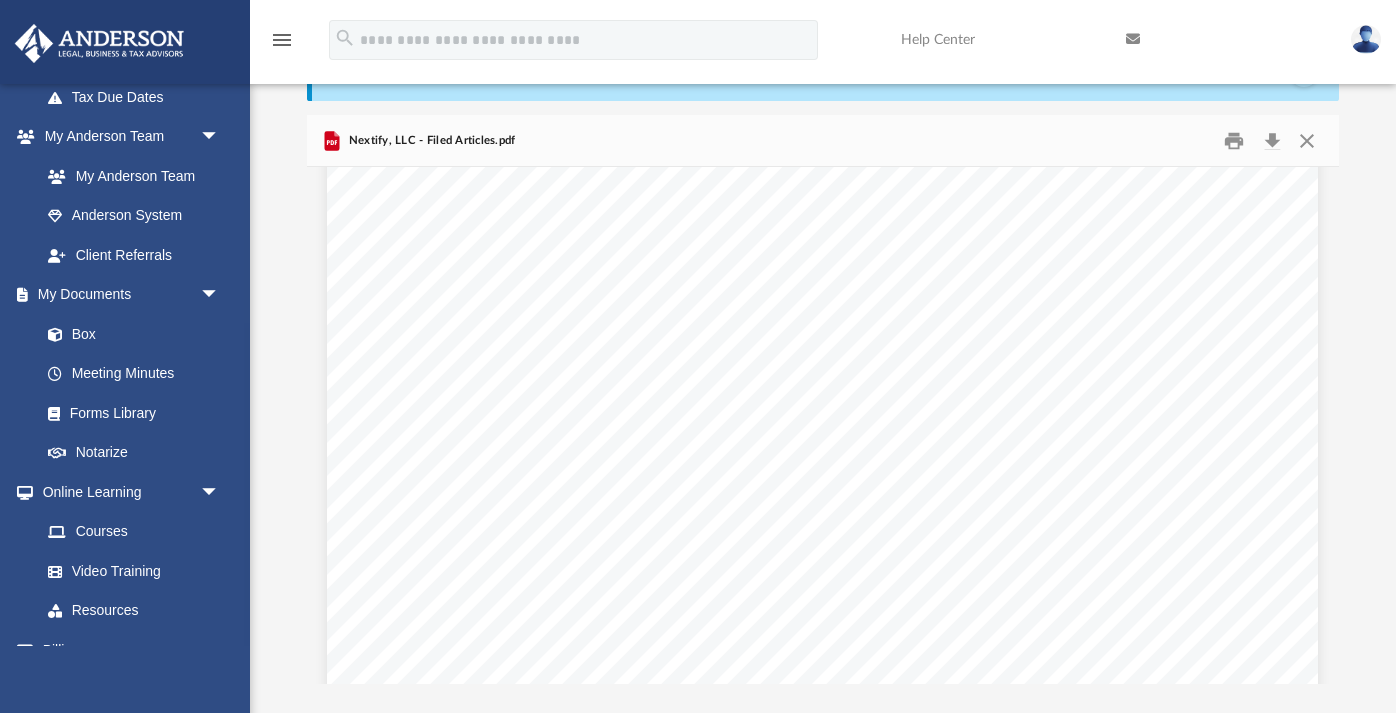 scroll, scrollTop: 12608, scrollLeft: 0, axis: vertical 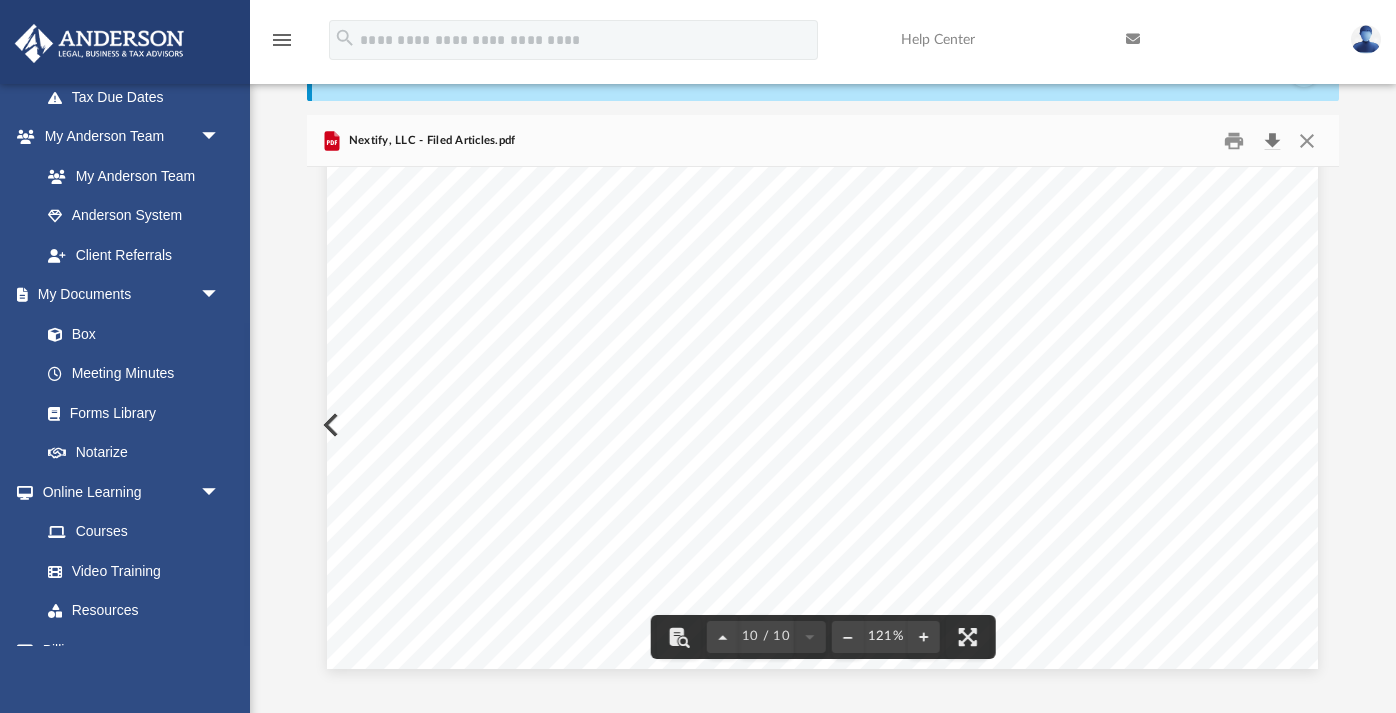 click at bounding box center (1272, 140) 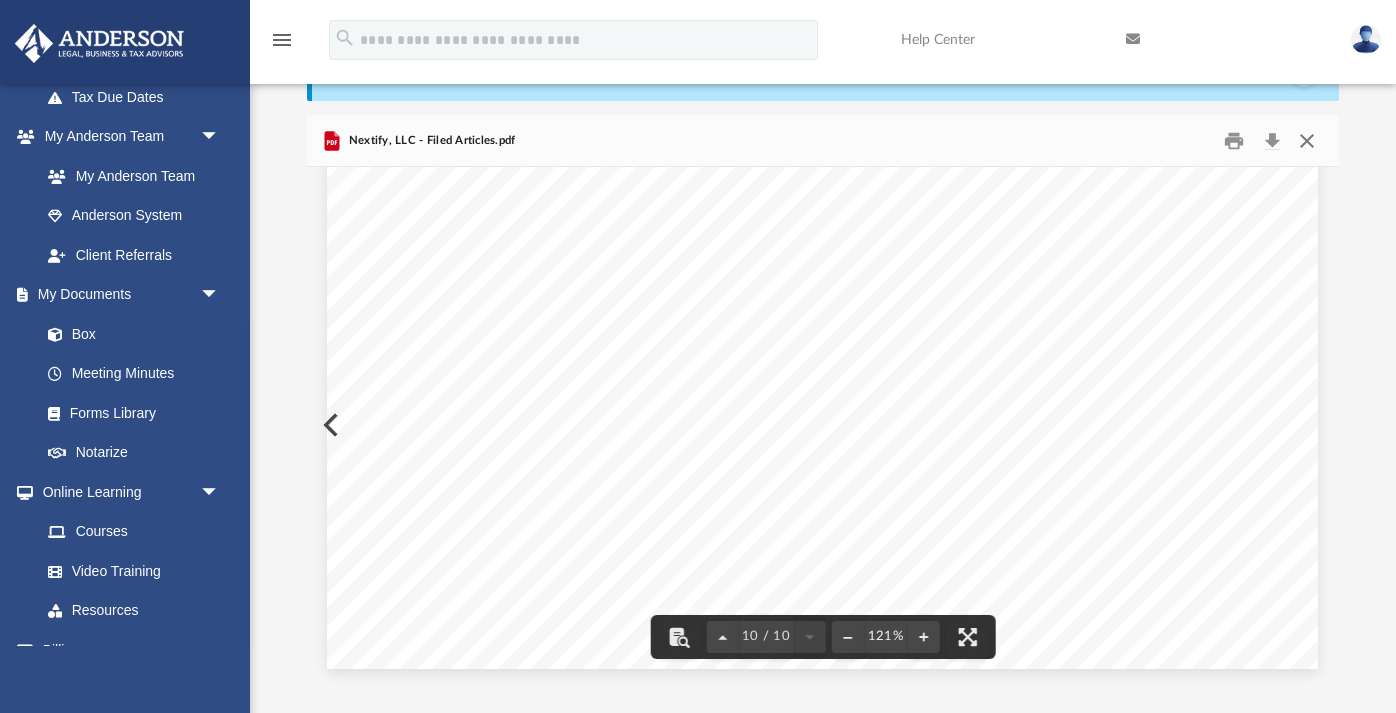 click at bounding box center (1307, 140) 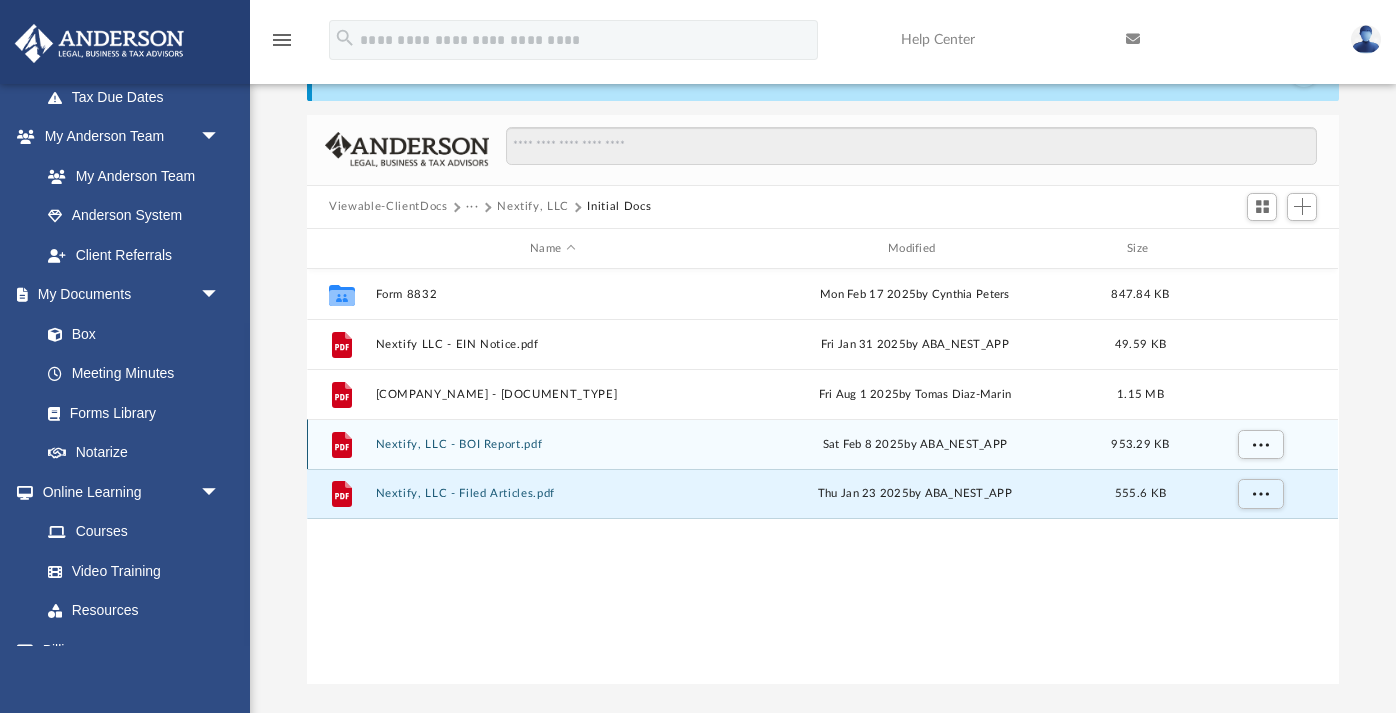 click on "Nextify, LLC - BOI Report.pdf" at bounding box center [553, 444] 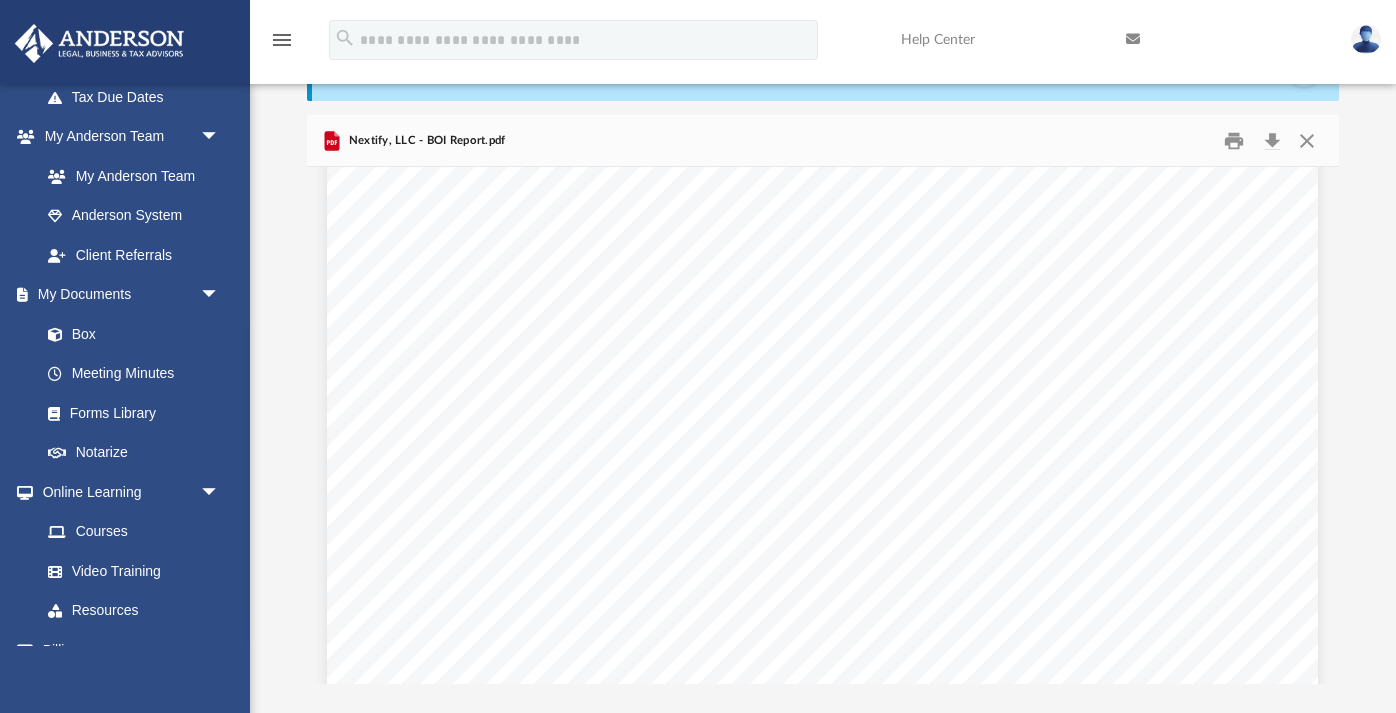 scroll, scrollTop: 6046, scrollLeft: 0, axis: vertical 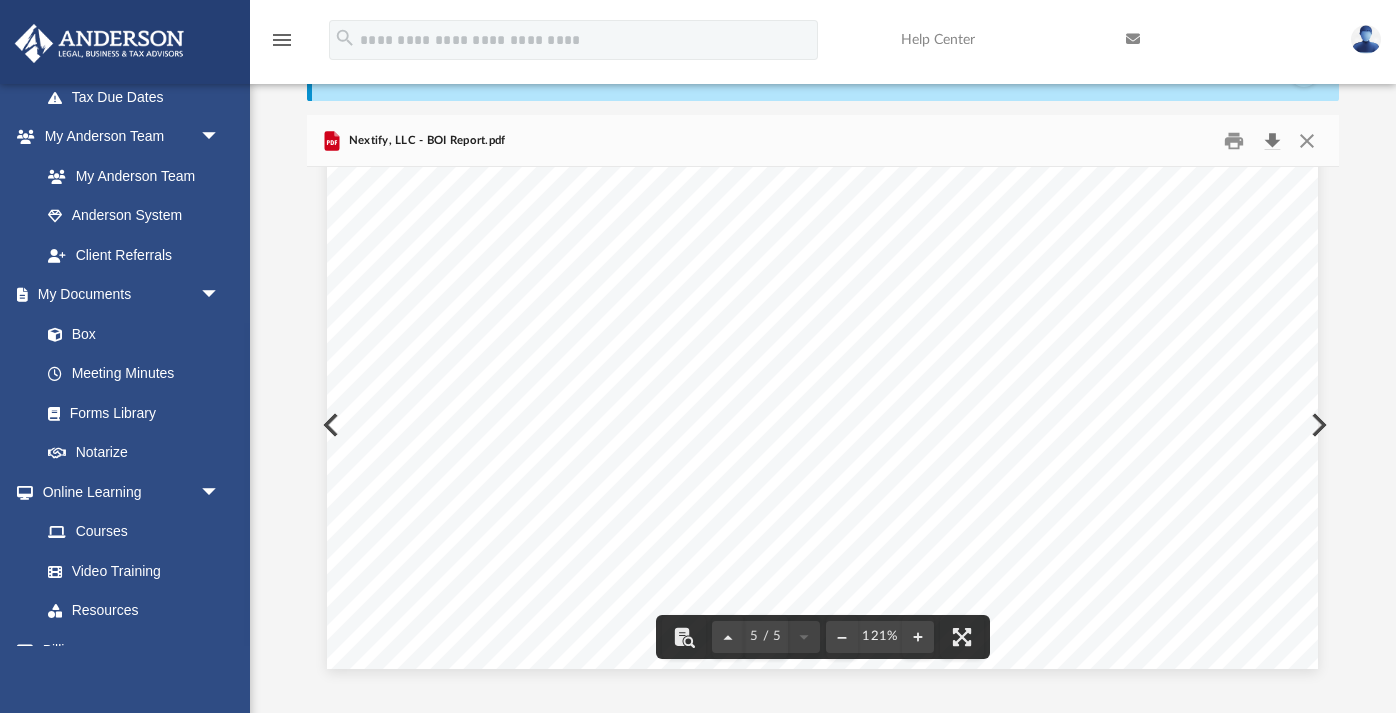 click at bounding box center [1272, 140] 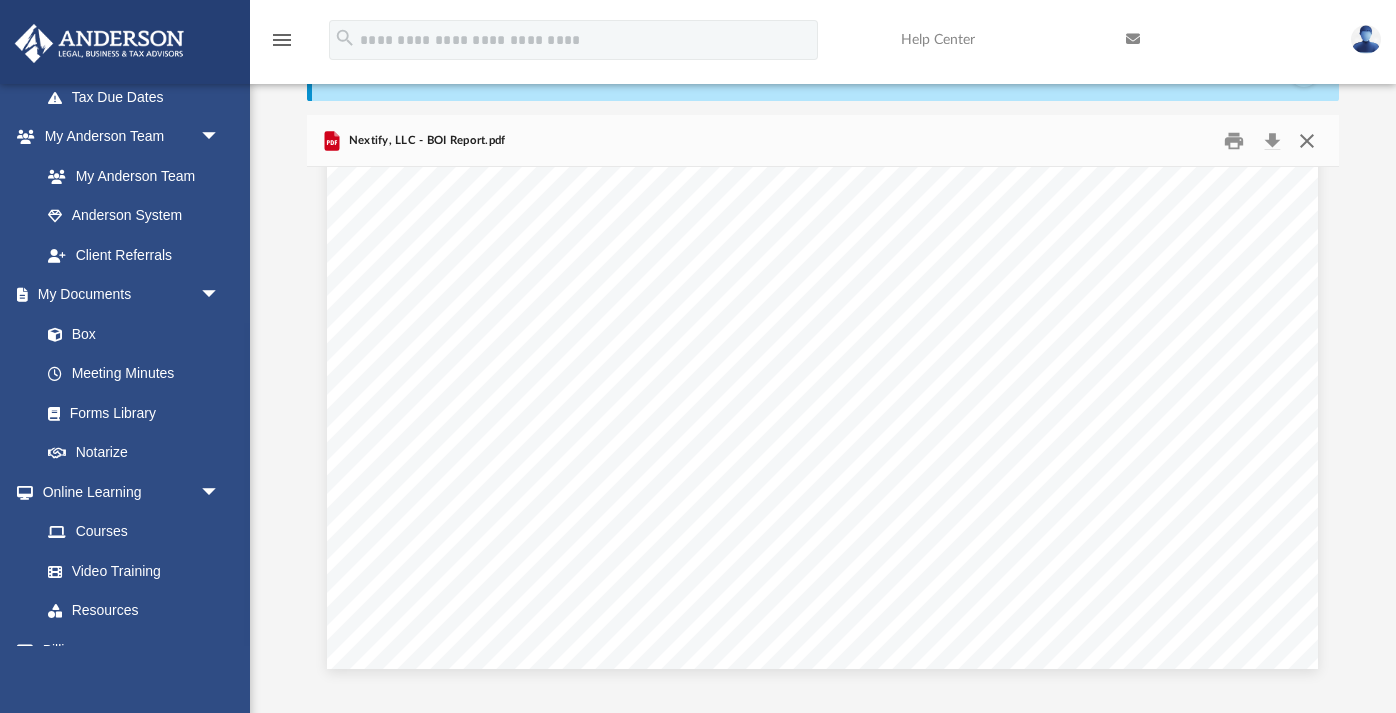 click at bounding box center (1307, 140) 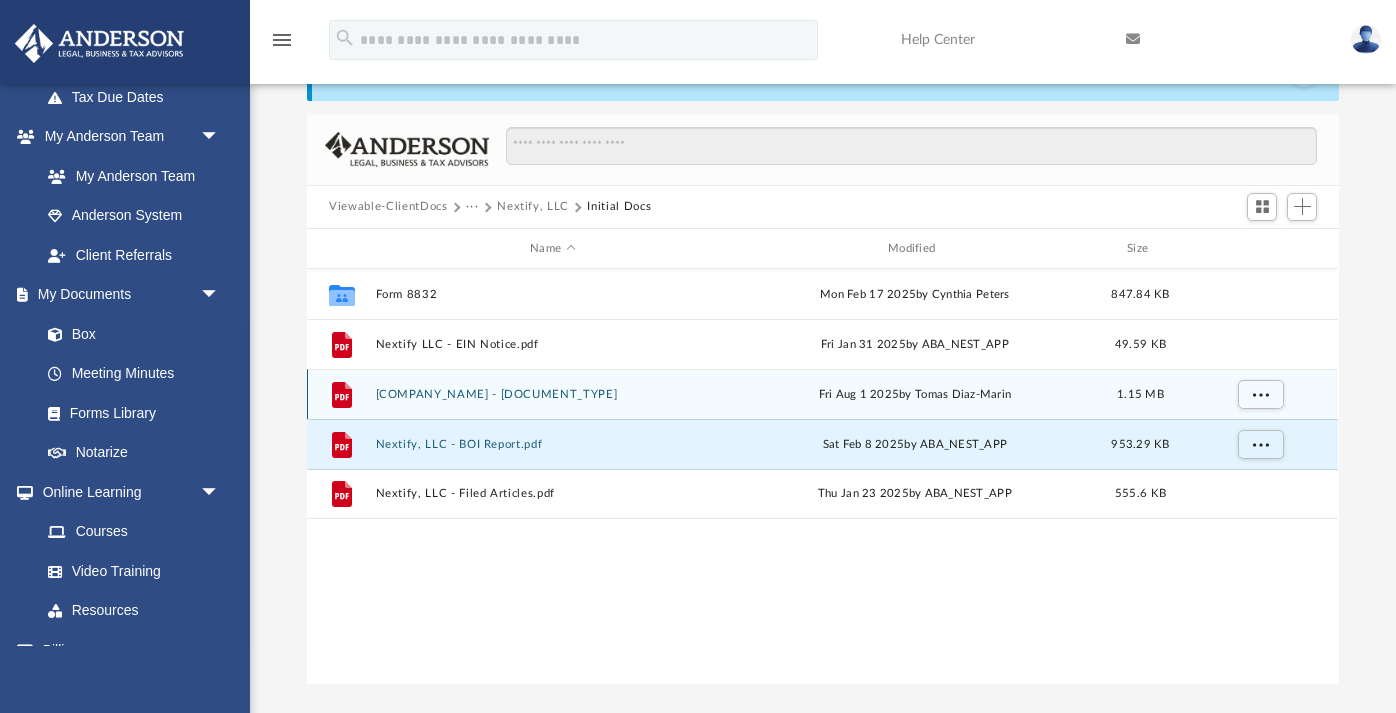 click on "[COMPANY_NAME] - [DOCUMENT_TYPE]" at bounding box center [553, 394] 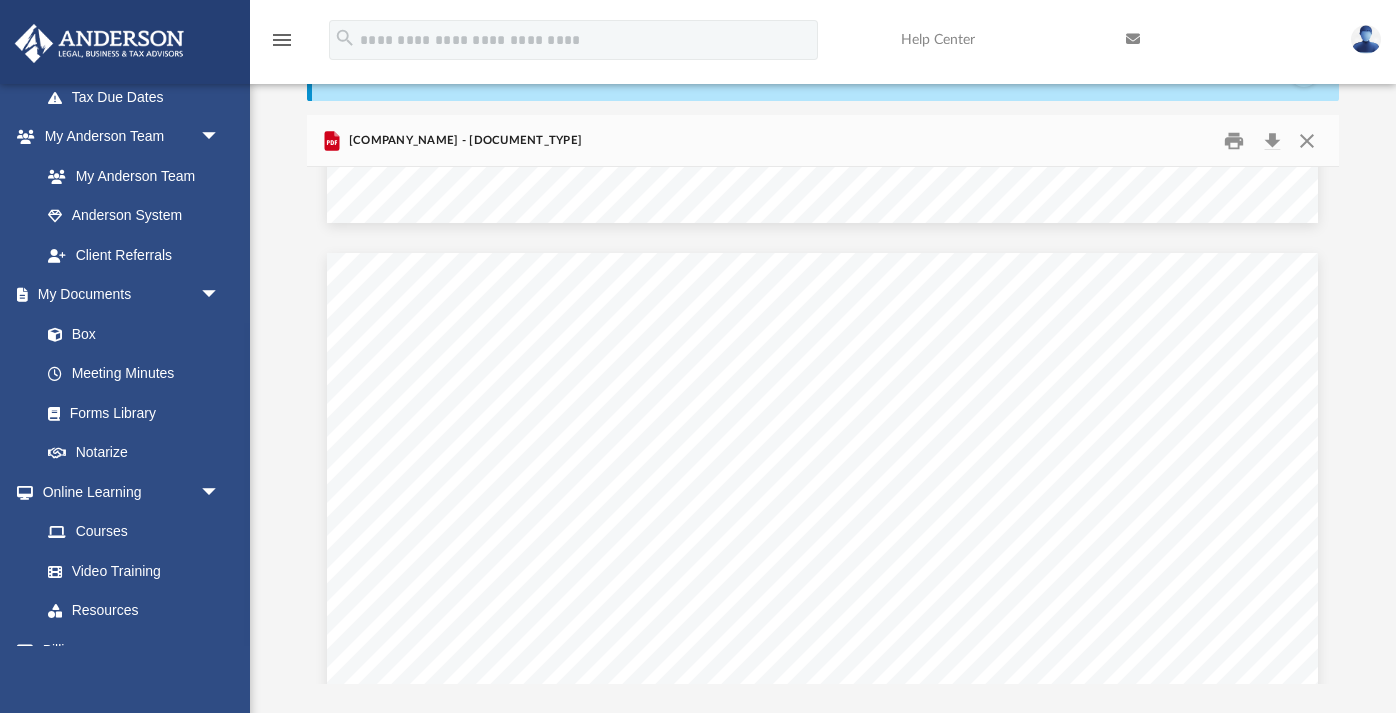 scroll, scrollTop: 15696, scrollLeft: 0, axis: vertical 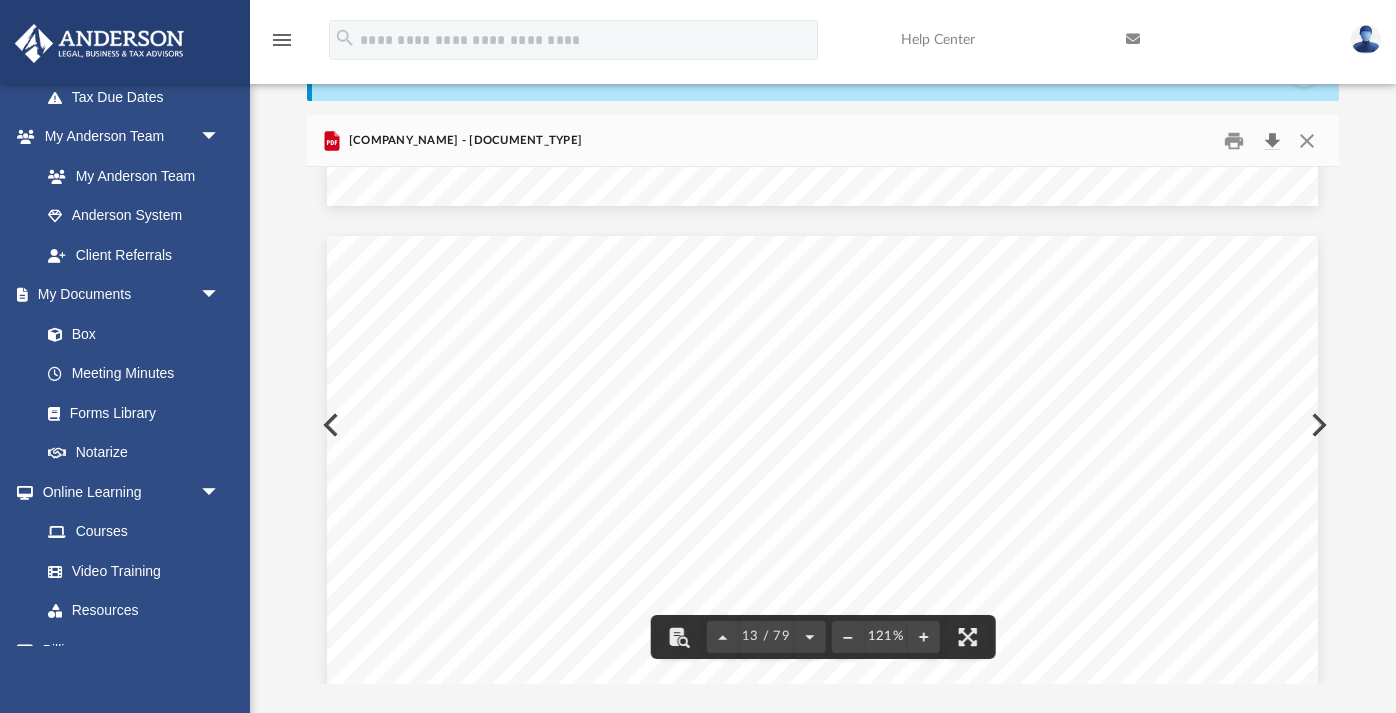 click at bounding box center (1272, 140) 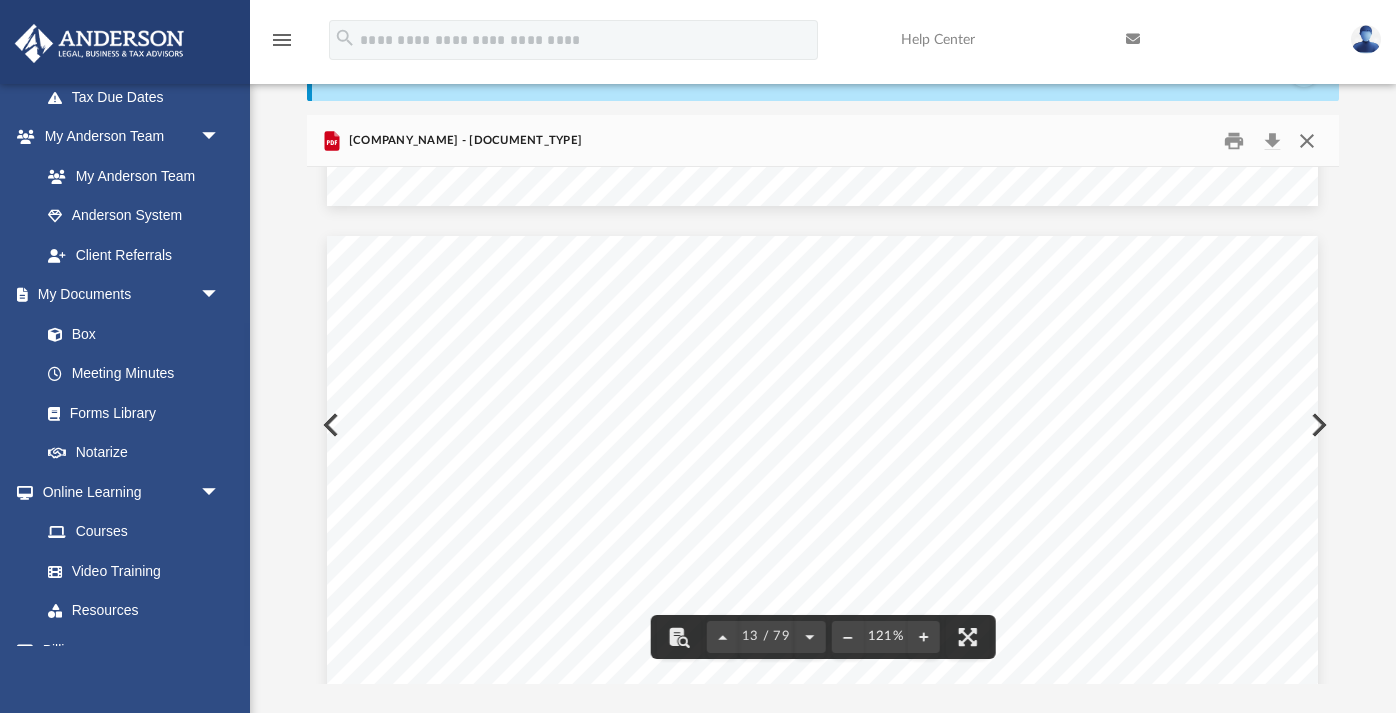 click at bounding box center [1307, 140] 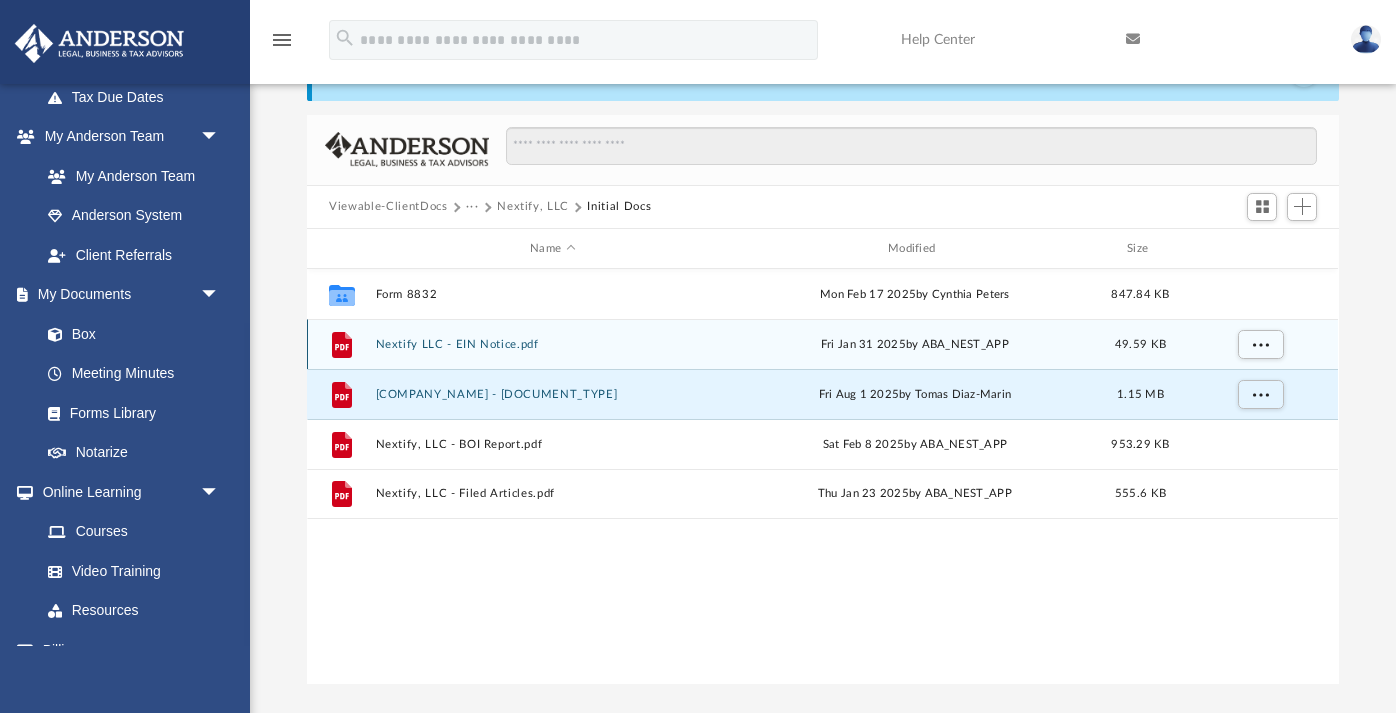 click on "Nextify LLC - EIN Notice.pdf" at bounding box center [553, 344] 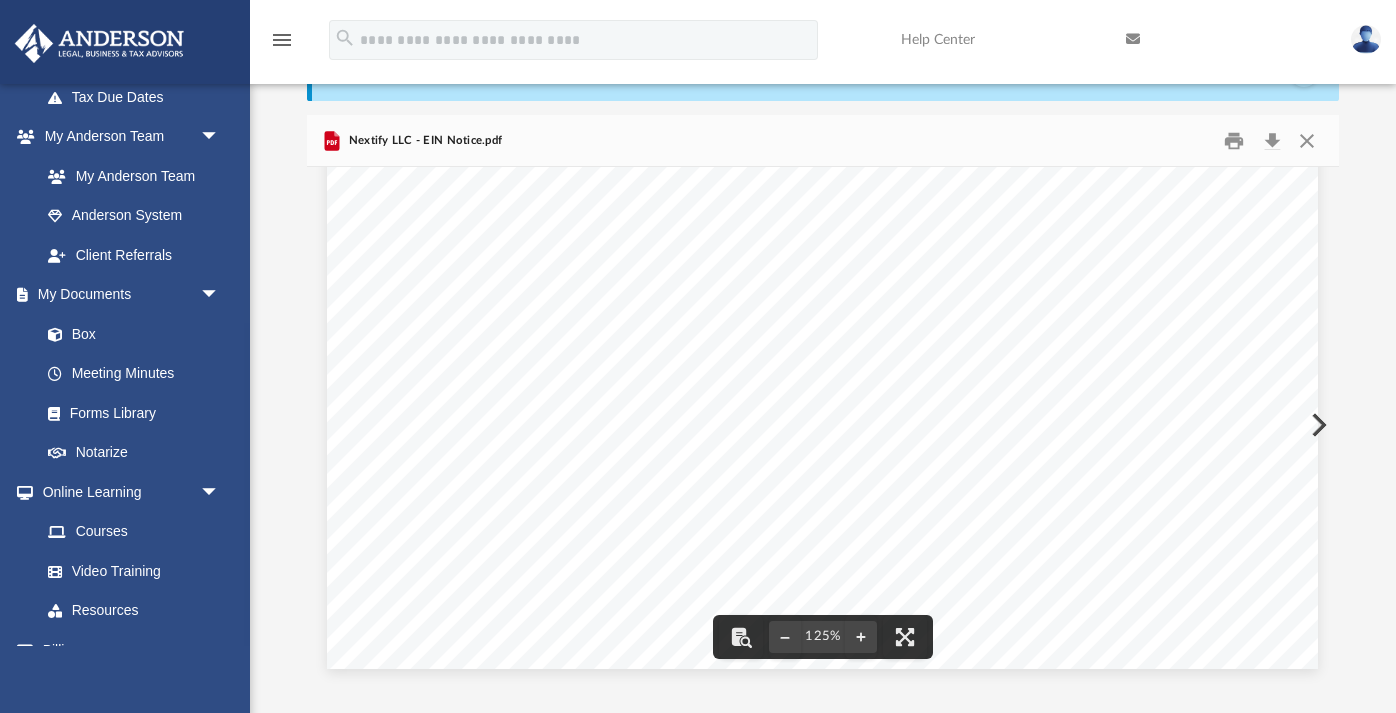 scroll, scrollTop: 0, scrollLeft: 0, axis: both 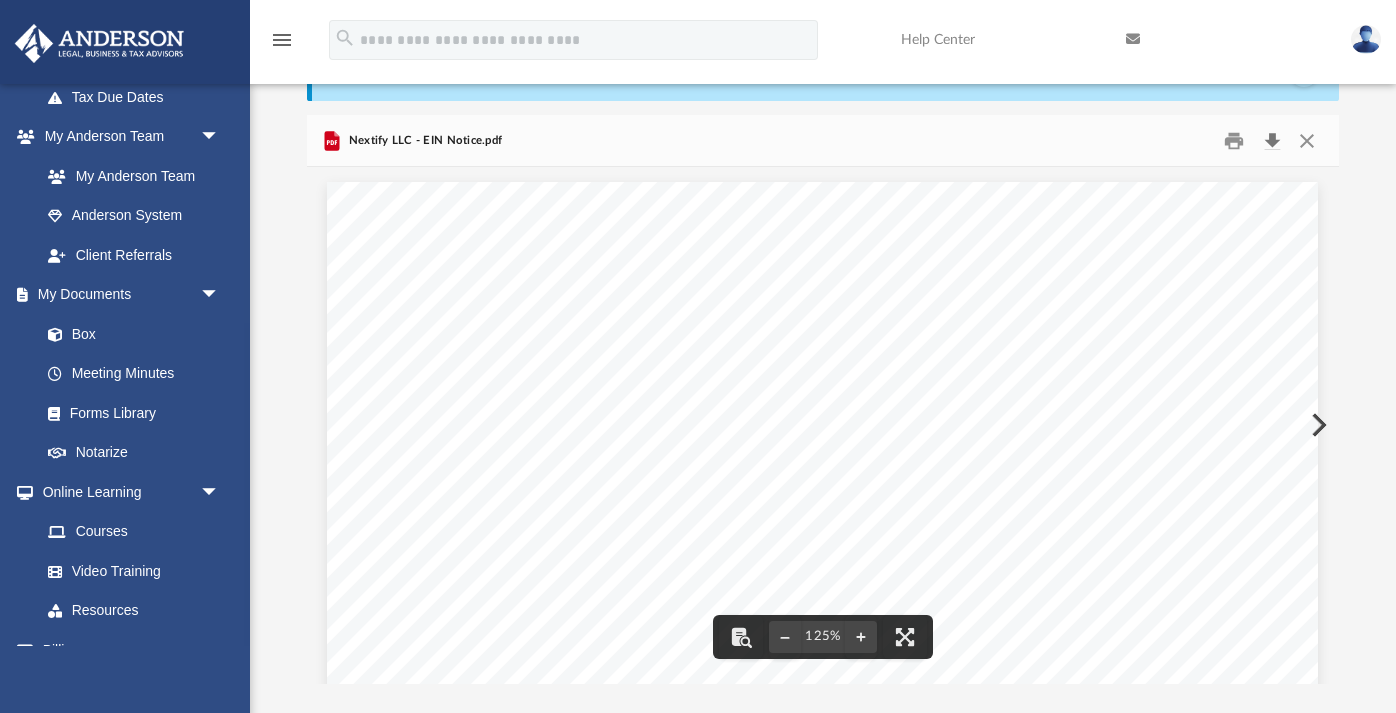 click at bounding box center [1272, 140] 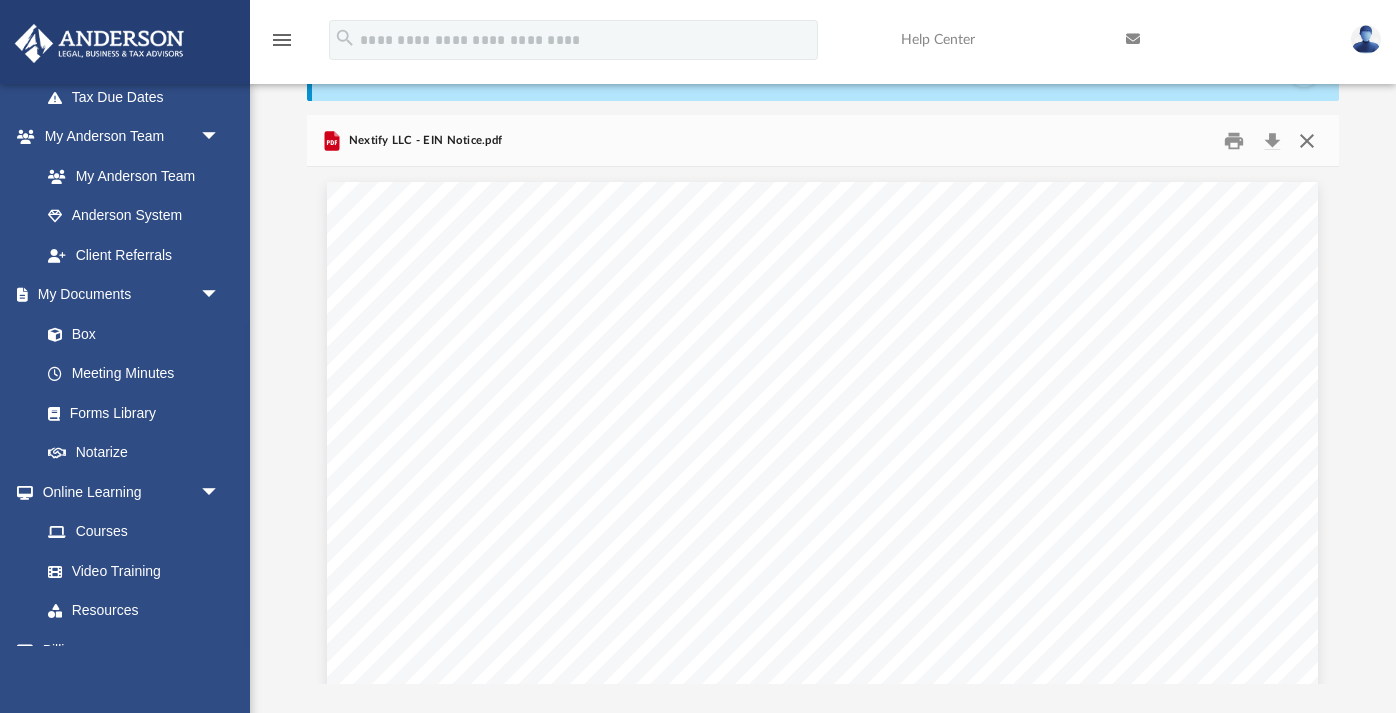 click at bounding box center [1307, 140] 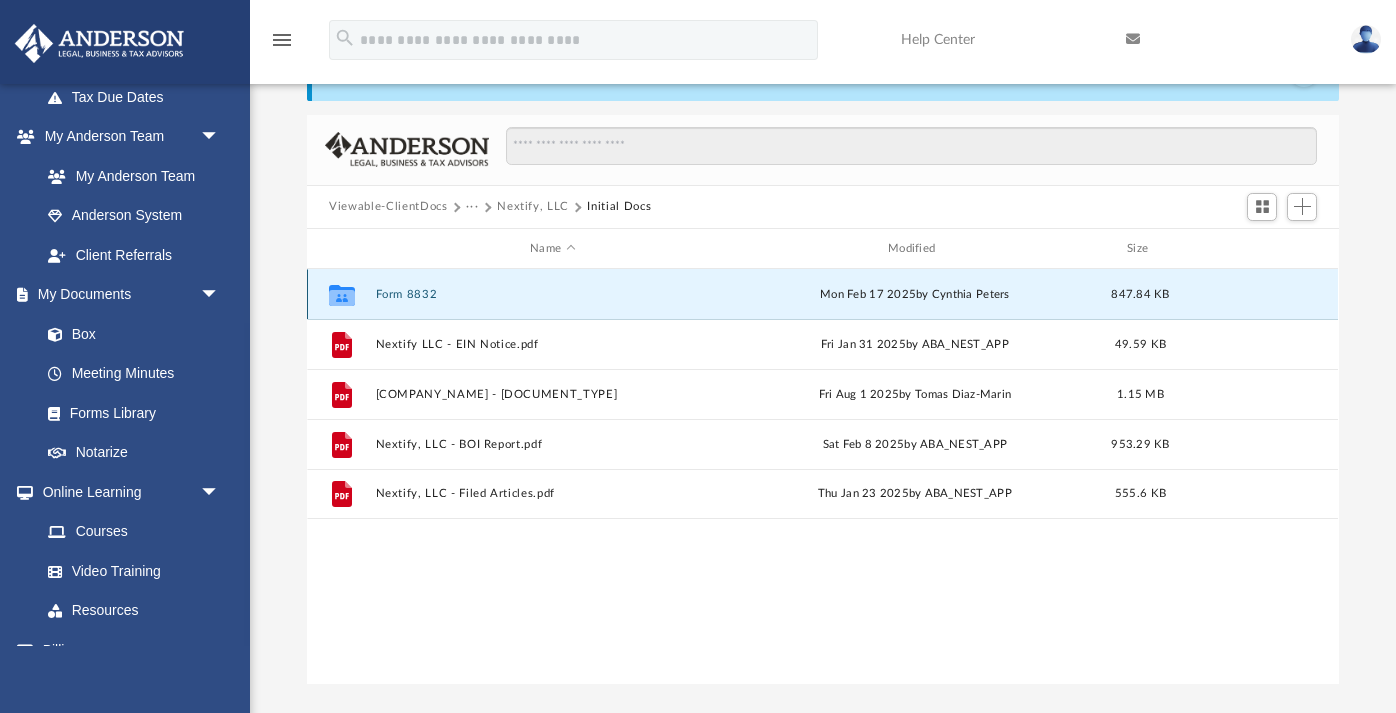 click on "Form 8832" at bounding box center (553, 294) 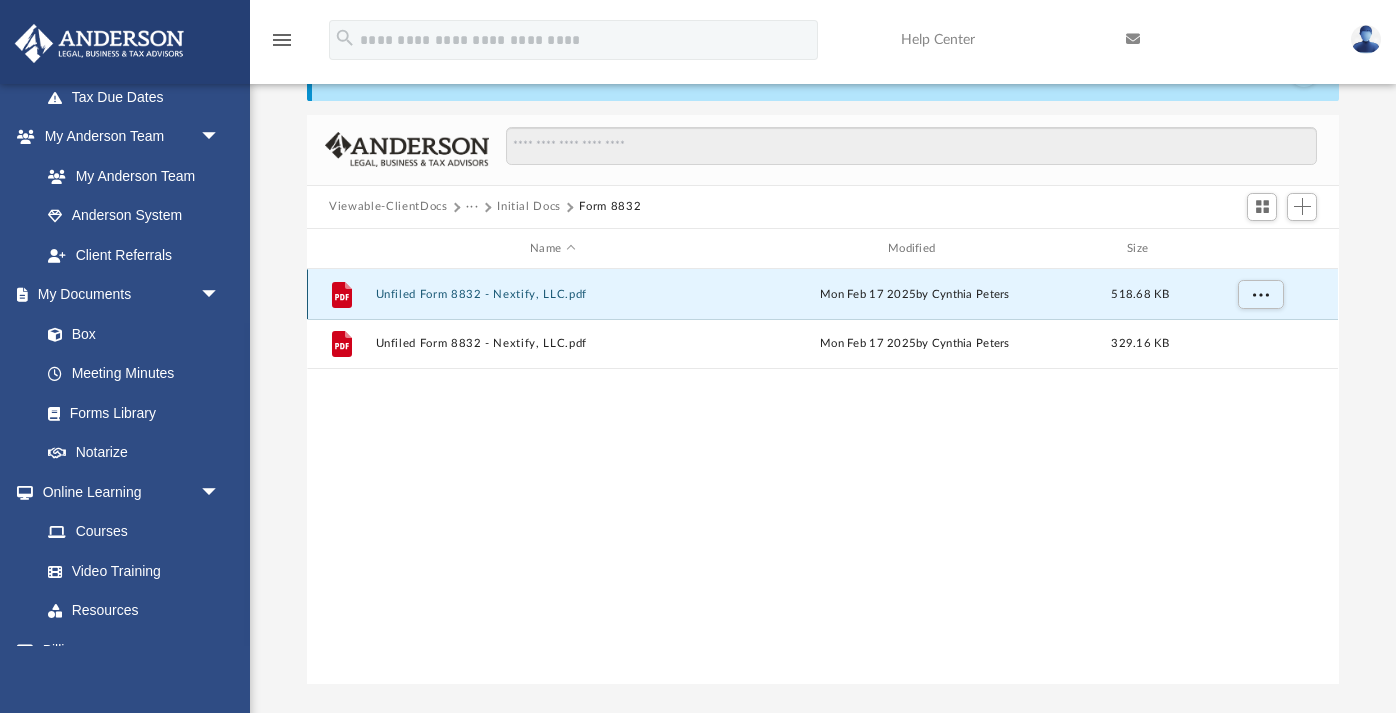 click on "Unfiled Form 8832 - Nextify, LLC.pdf" at bounding box center [553, 294] 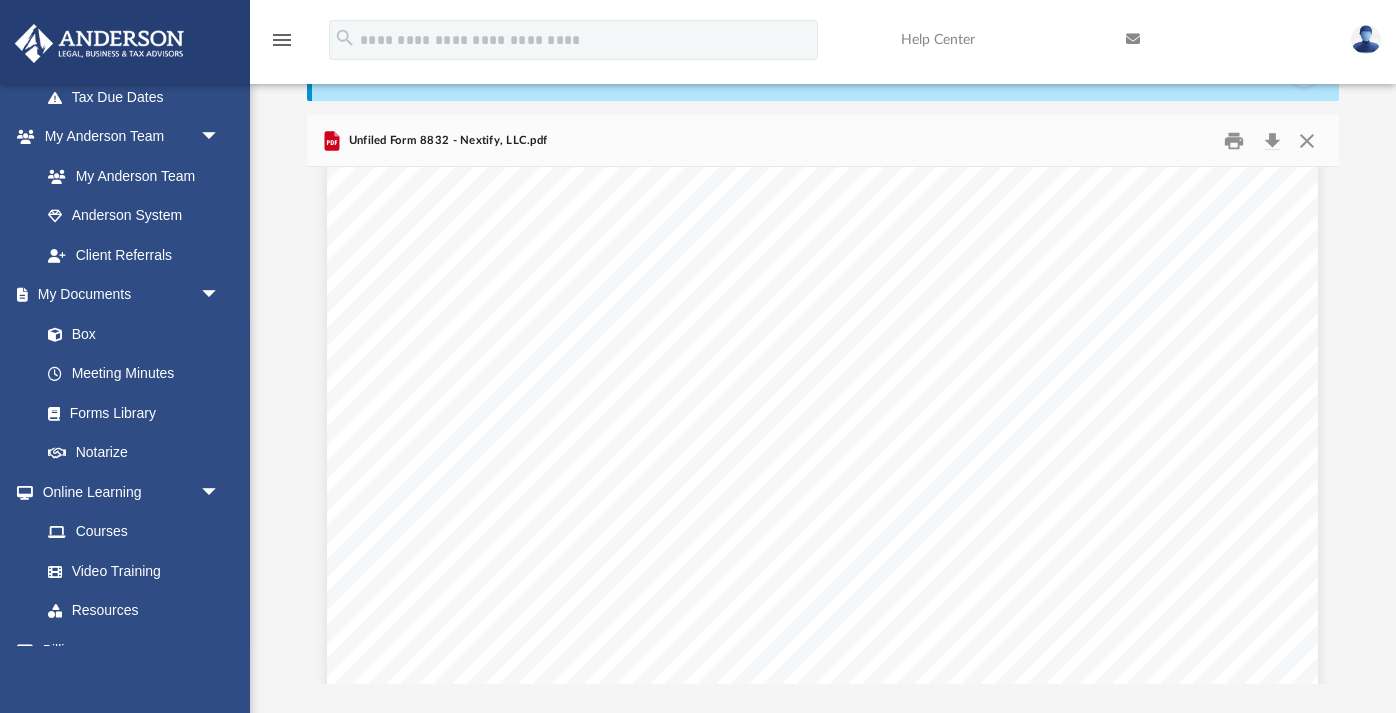 scroll, scrollTop: 3421, scrollLeft: 0, axis: vertical 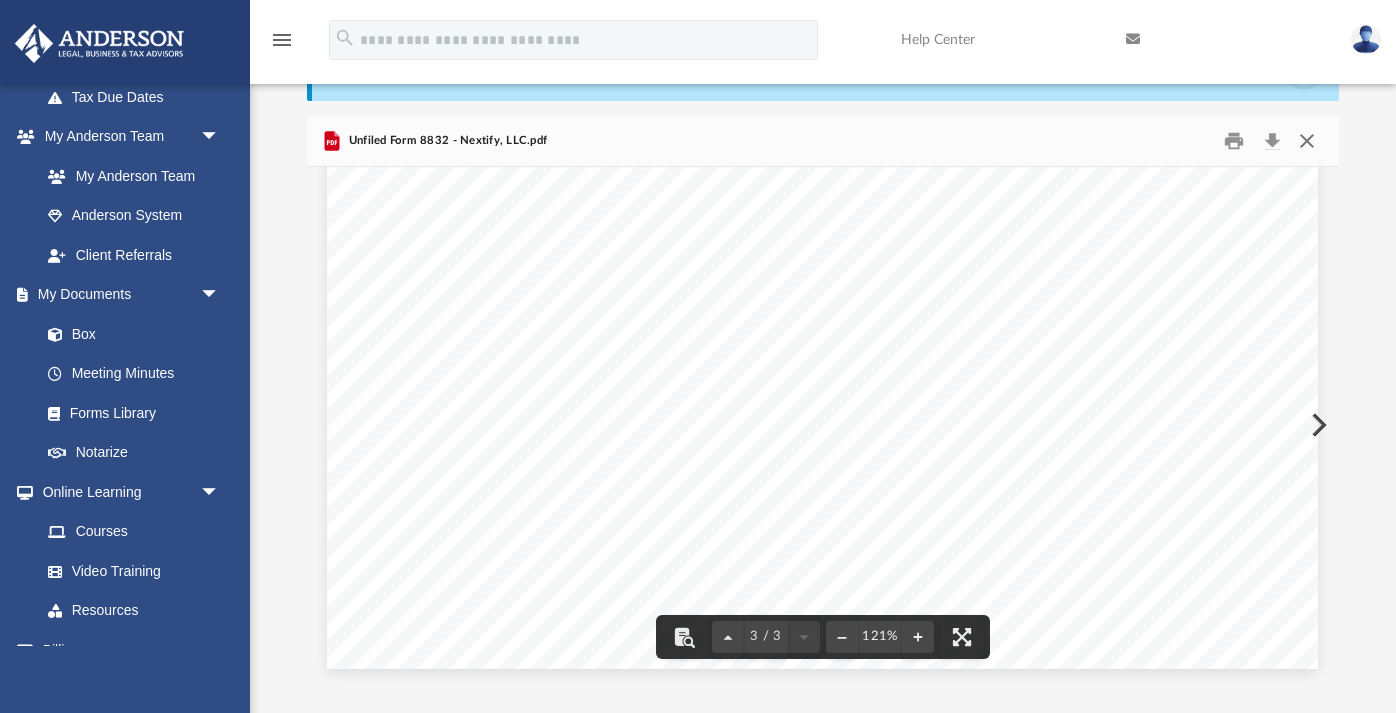 click at bounding box center (1307, 140) 